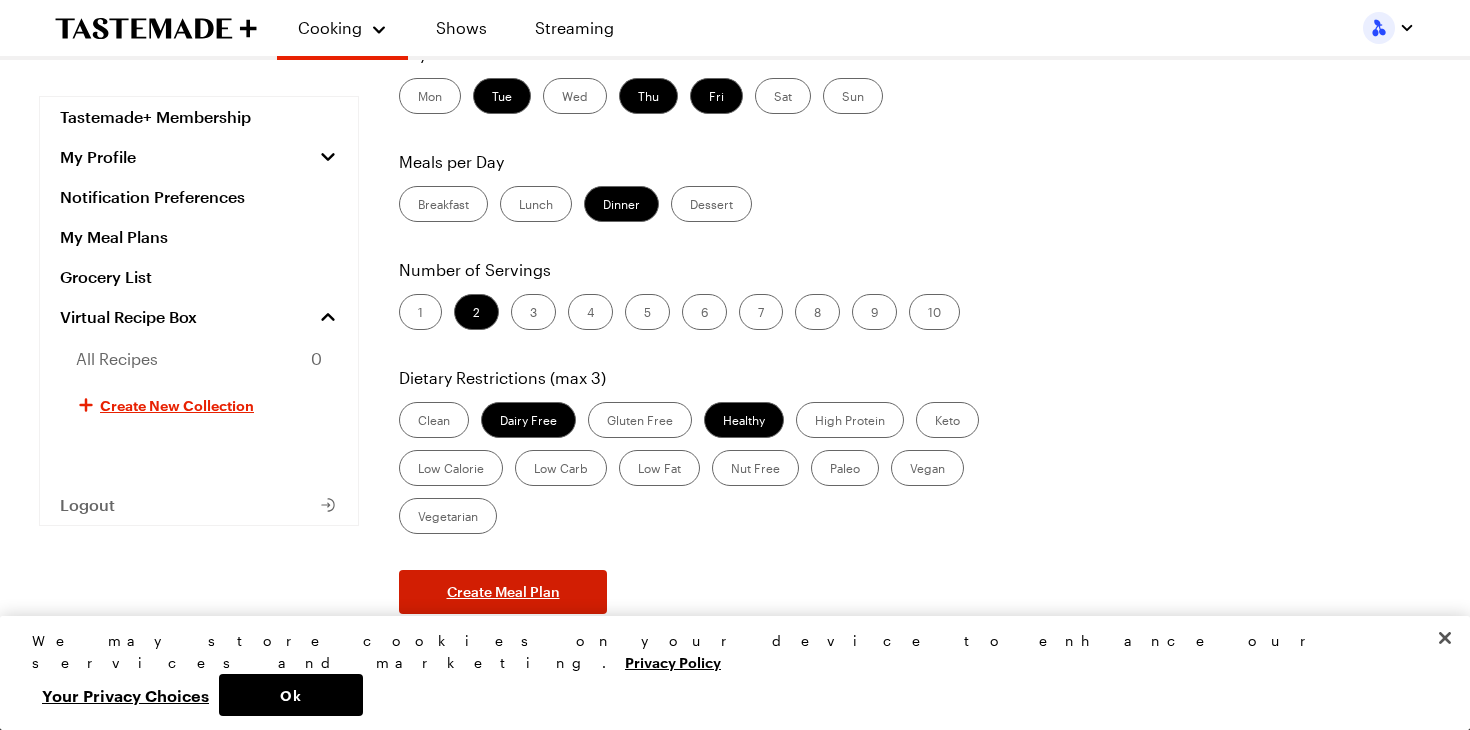 scroll, scrollTop: 149, scrollLeft: 0, axis: vertical 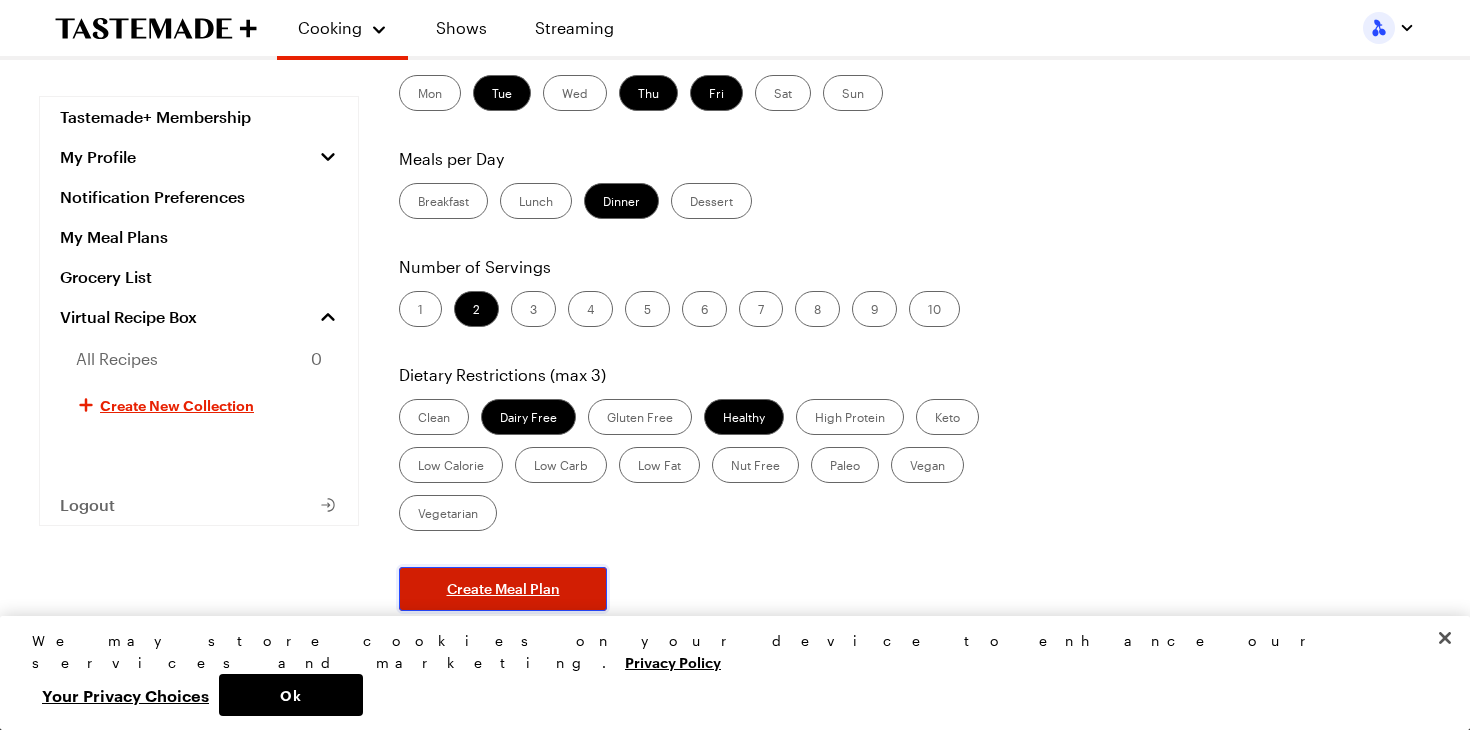 click on "Create Meal Plan" at bounding box center [503, 589] 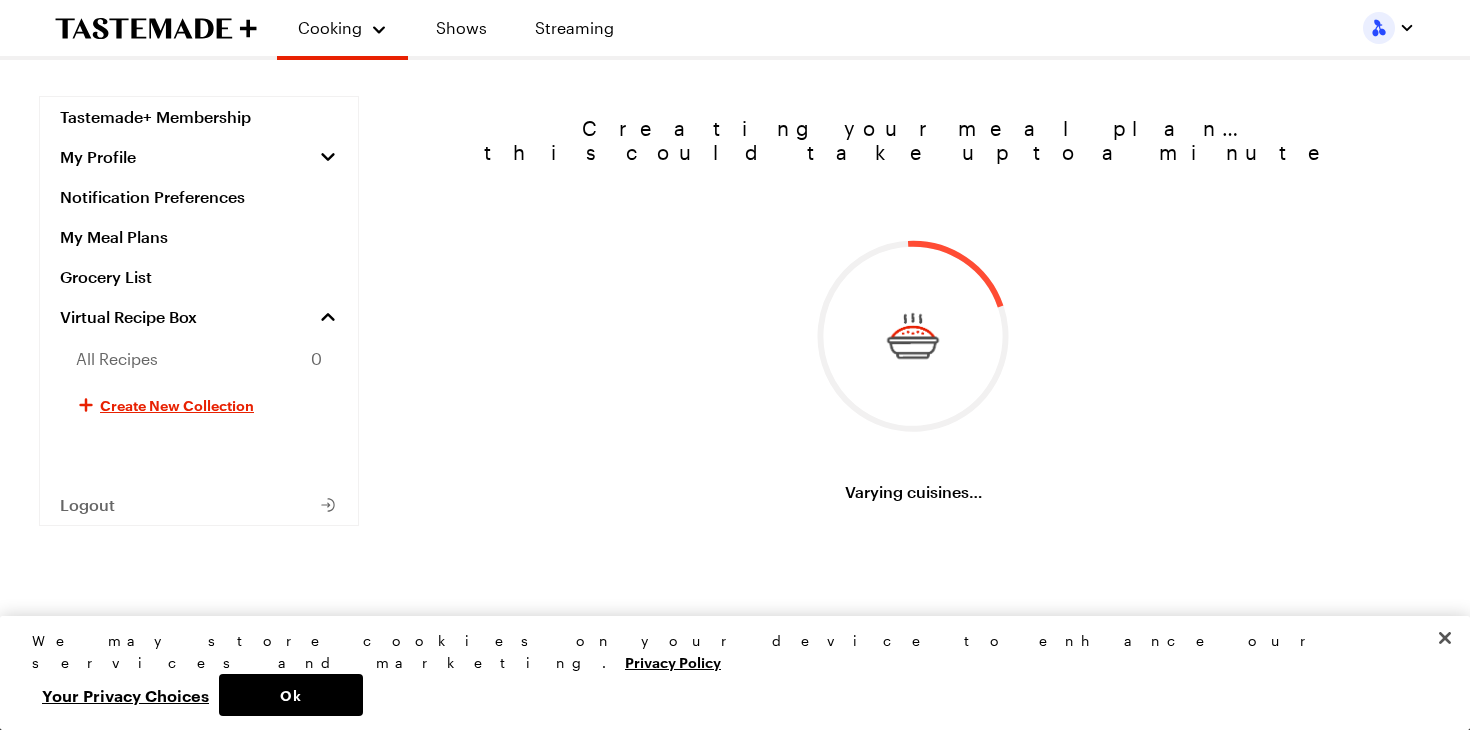 scroll, scrollTop: 0, scrollLeft: 0, axis: both 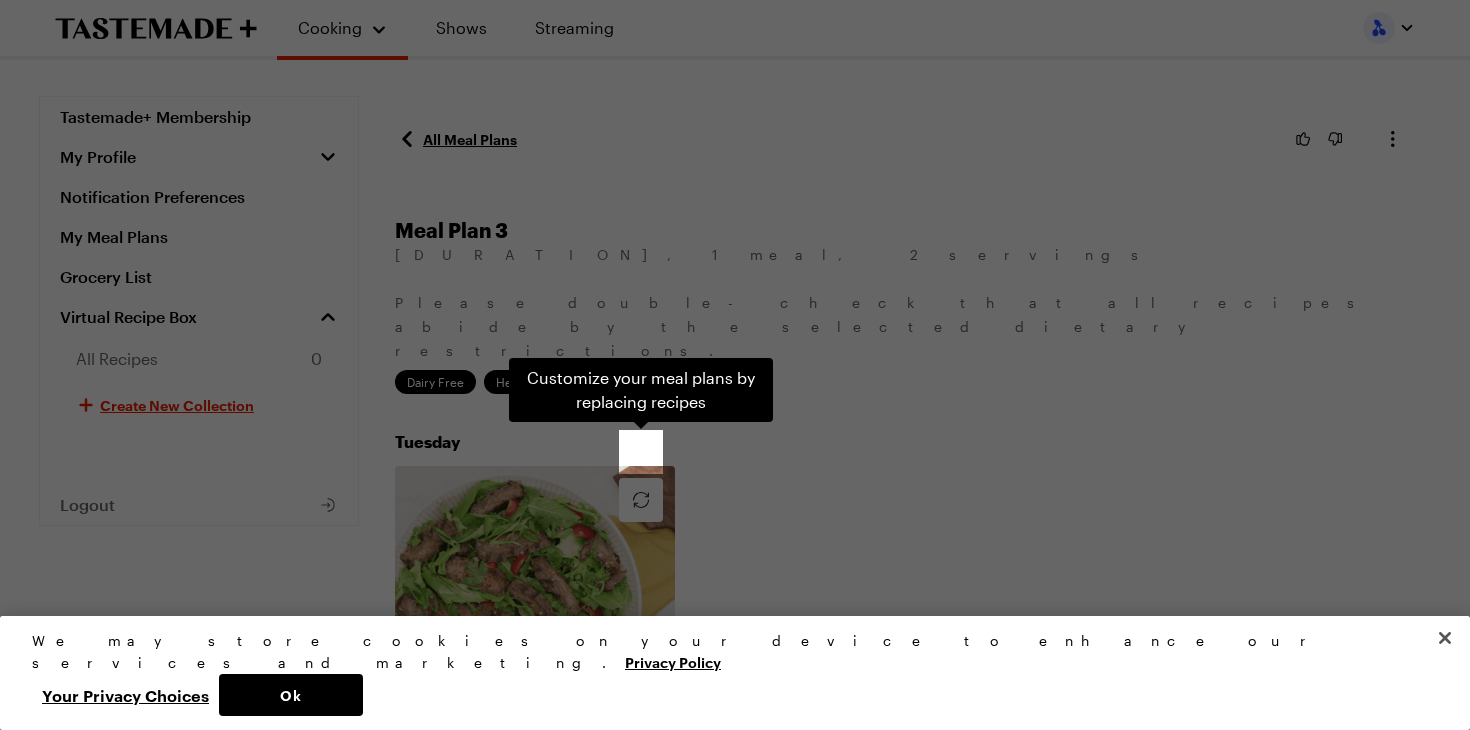 click on "Customize your meal plans by replacing recipes . Press Escape to dismiss this highlight. Customize your meal plans by replacing recipes" at bounding box center [735, 365] 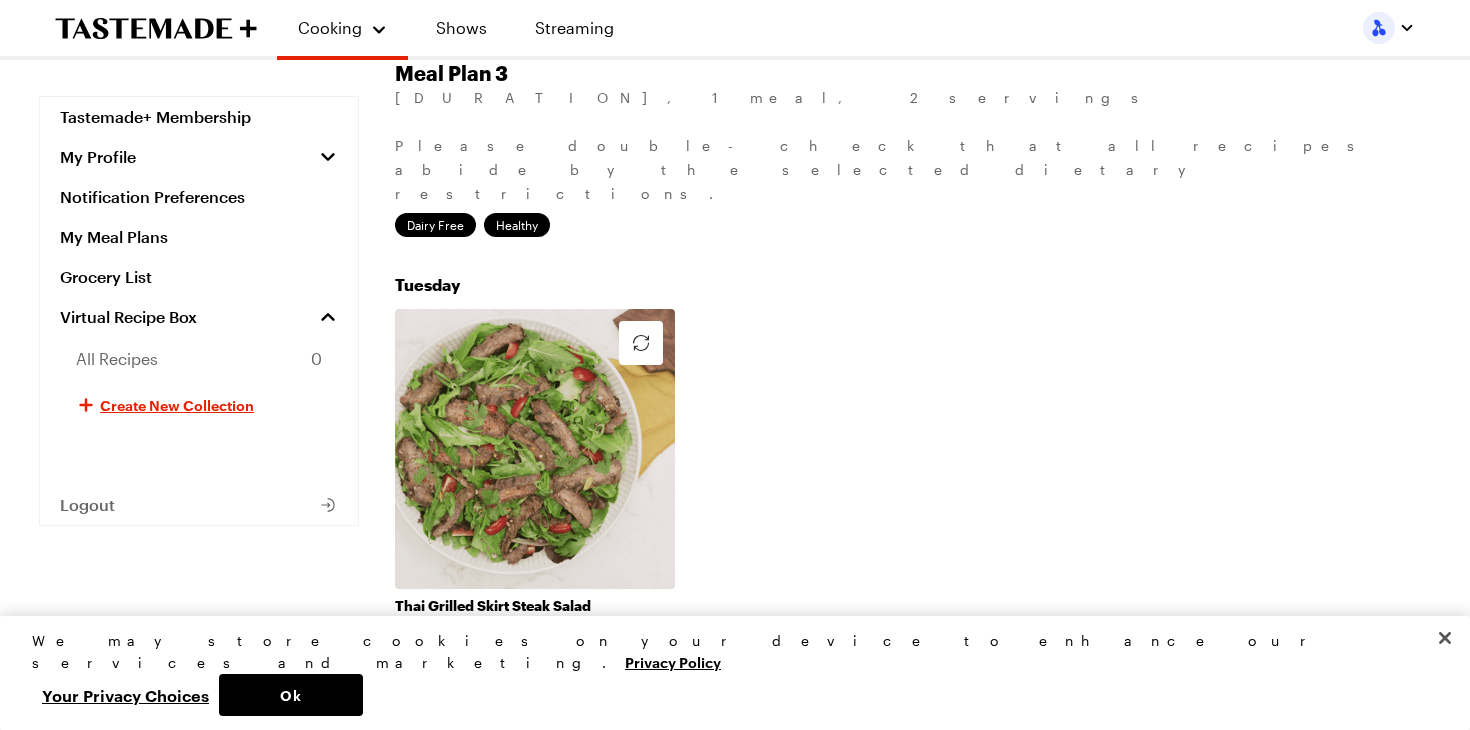 scroll, scrollTop: 180, scrollLeft: 0, axis: vertical 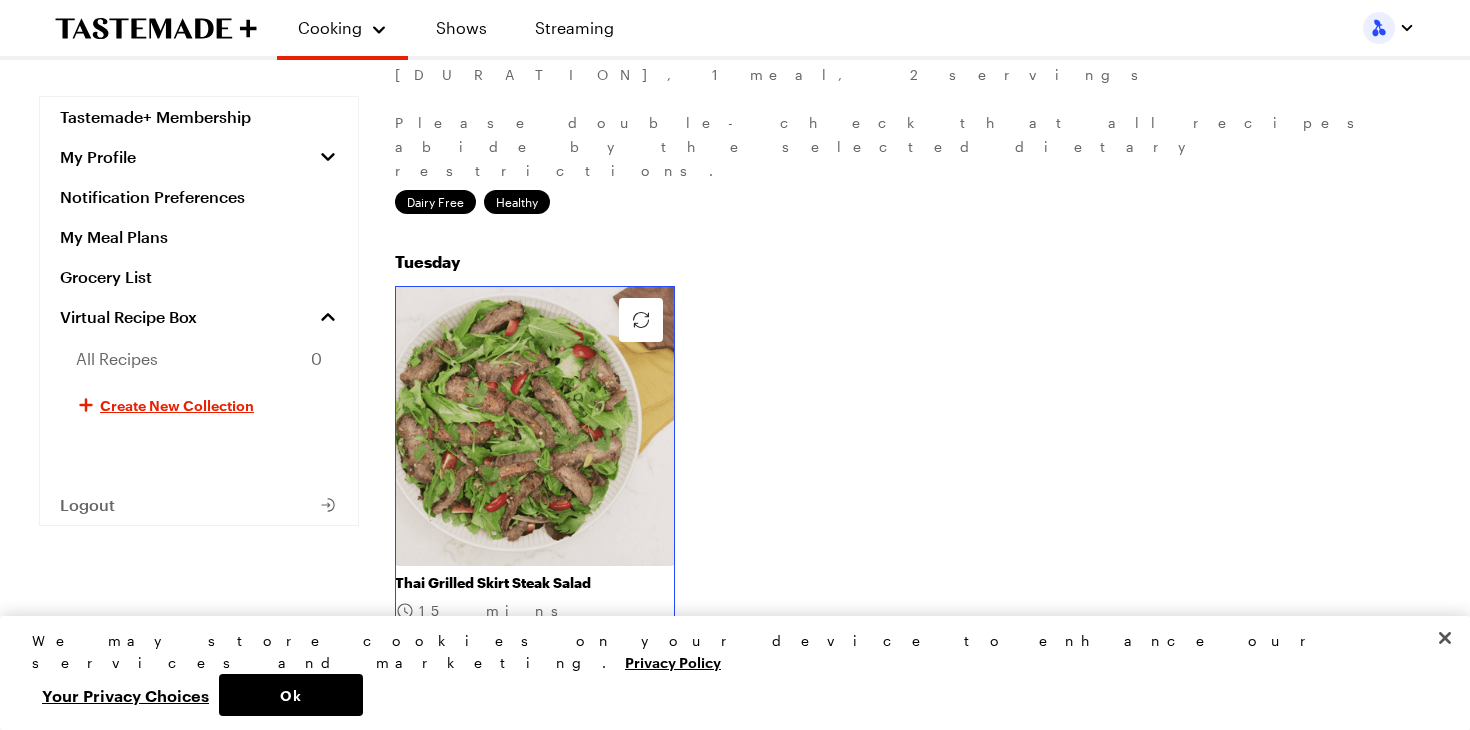 click on "Thai Grilled Skirt Steak Salad" at bounding box center [535, 583] 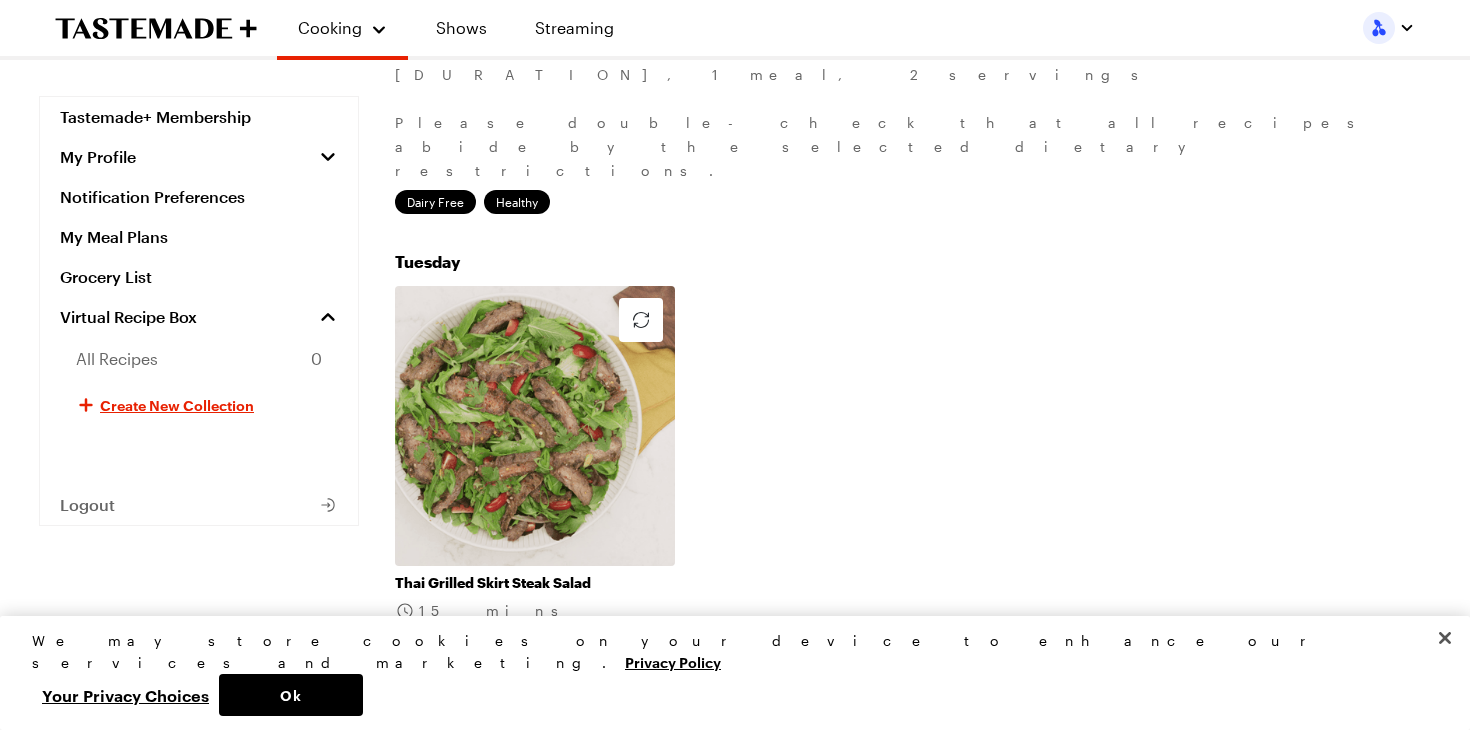 scroll, scrollTop: 0, scrollLeft: 0, axis: both 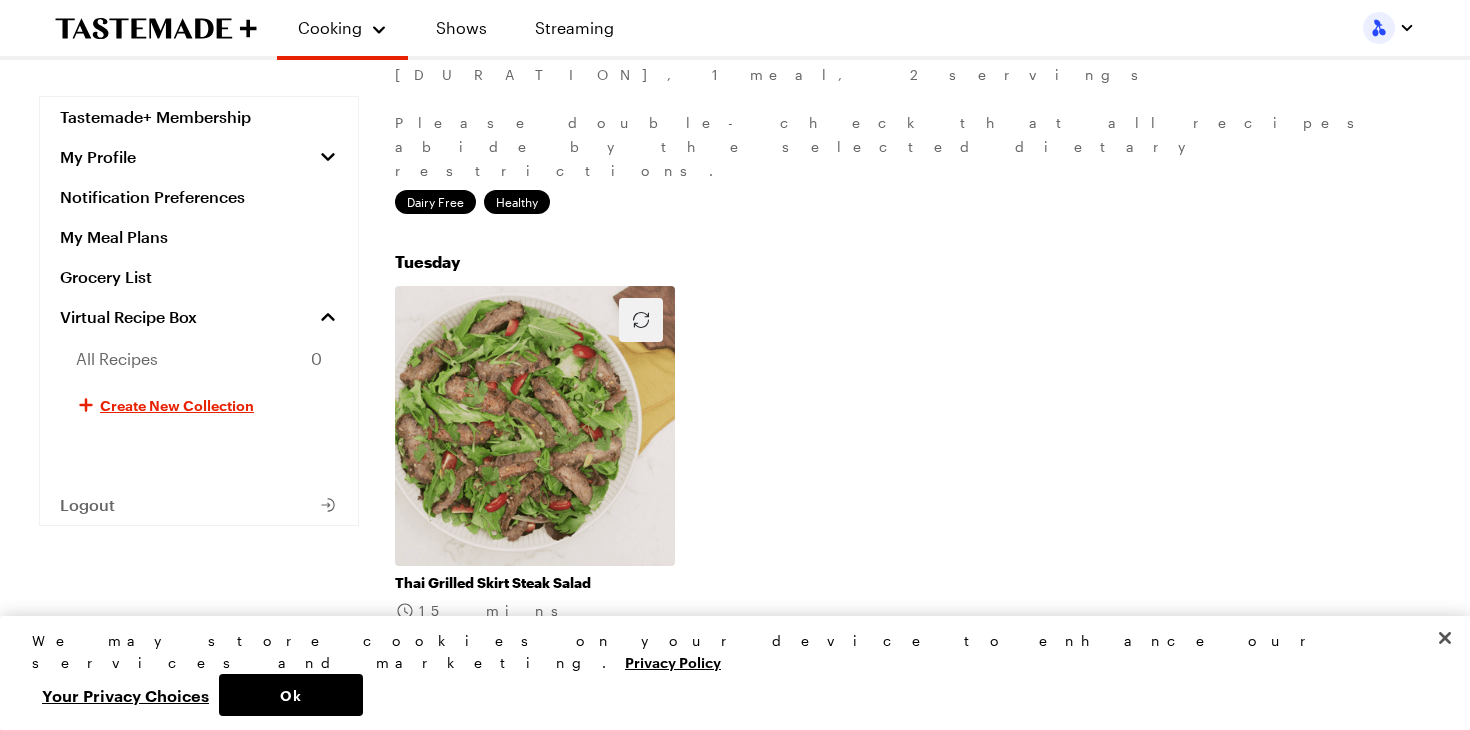 click at bounding box center [641, 320] 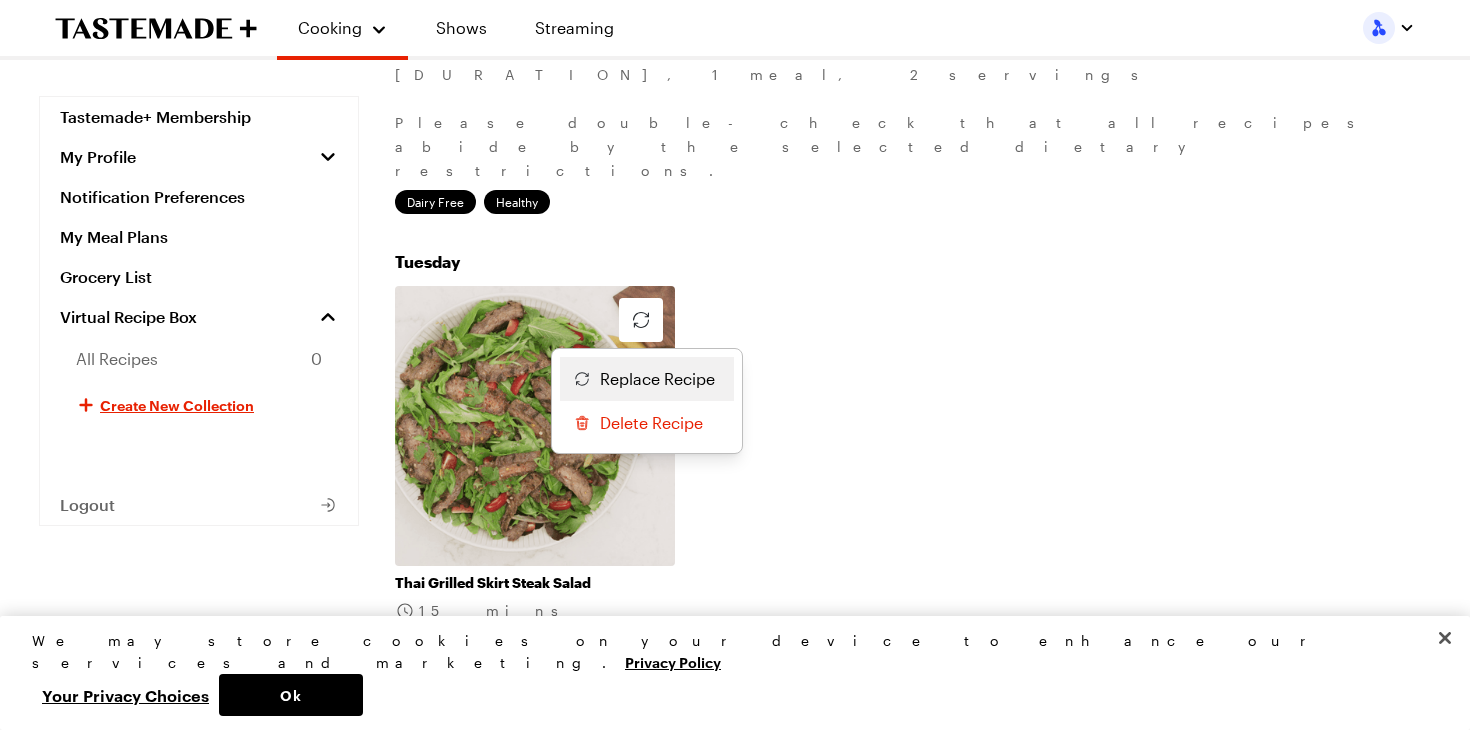 click on "Replace Recipe" at bounding box center [657, 379] 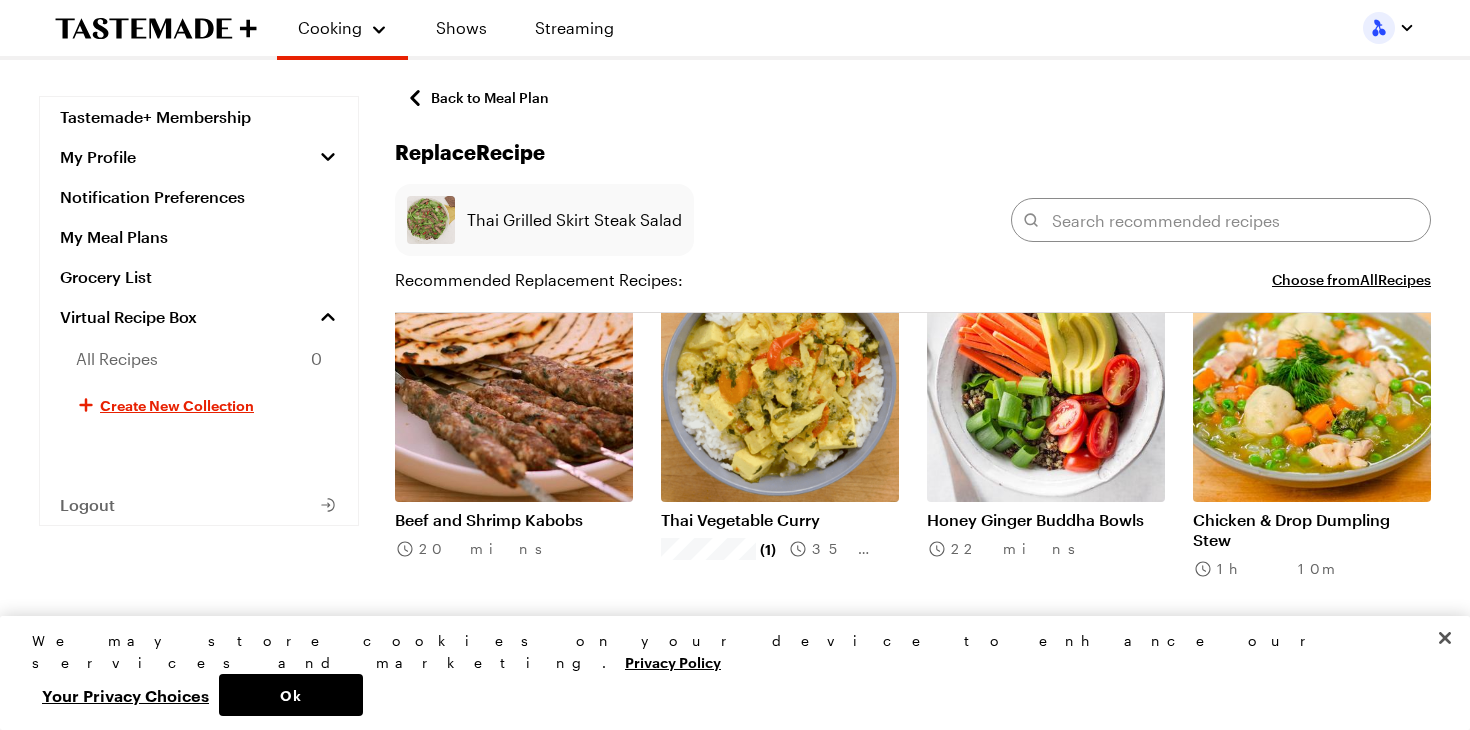 scroll, scrollTop: 1263, scrollLeft: 0, axis: vertical 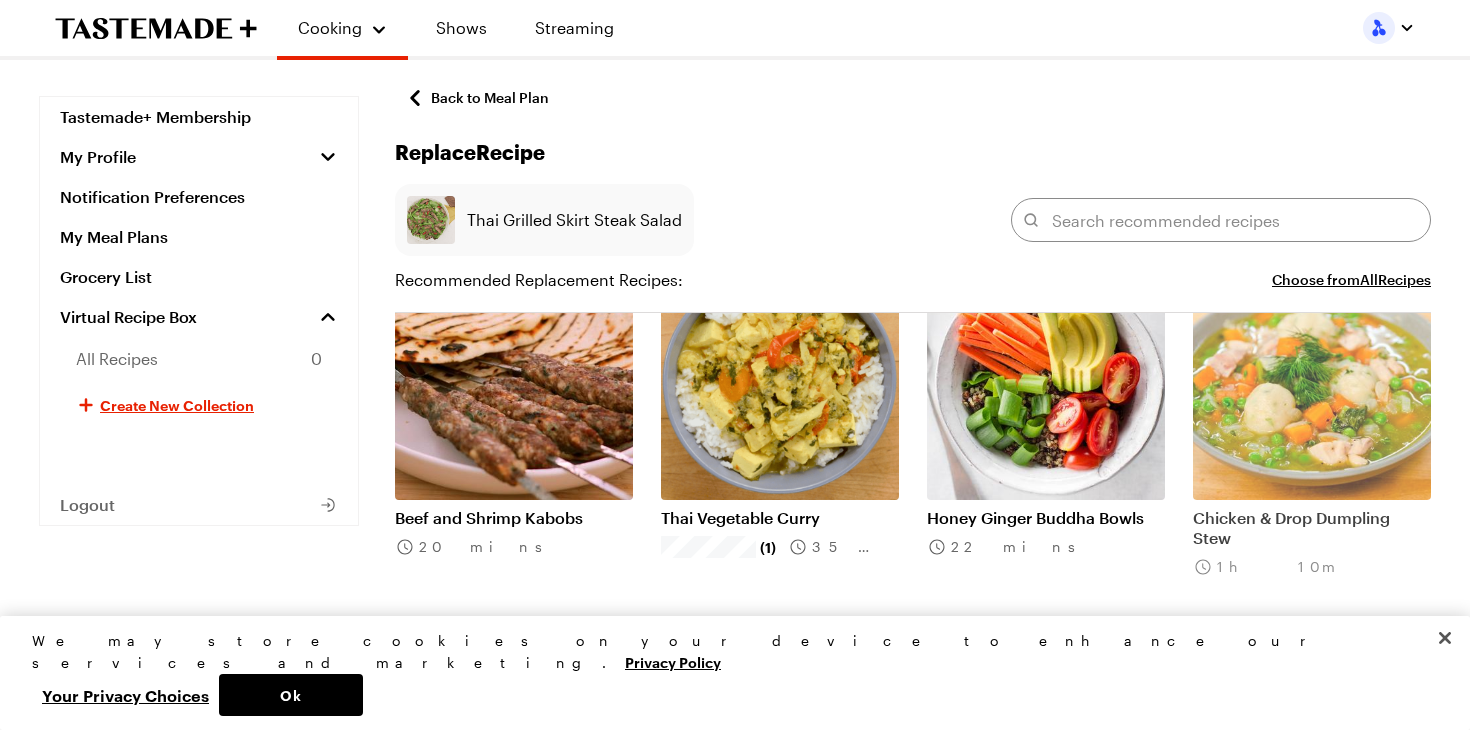 click at bounding box center [1312, 381] 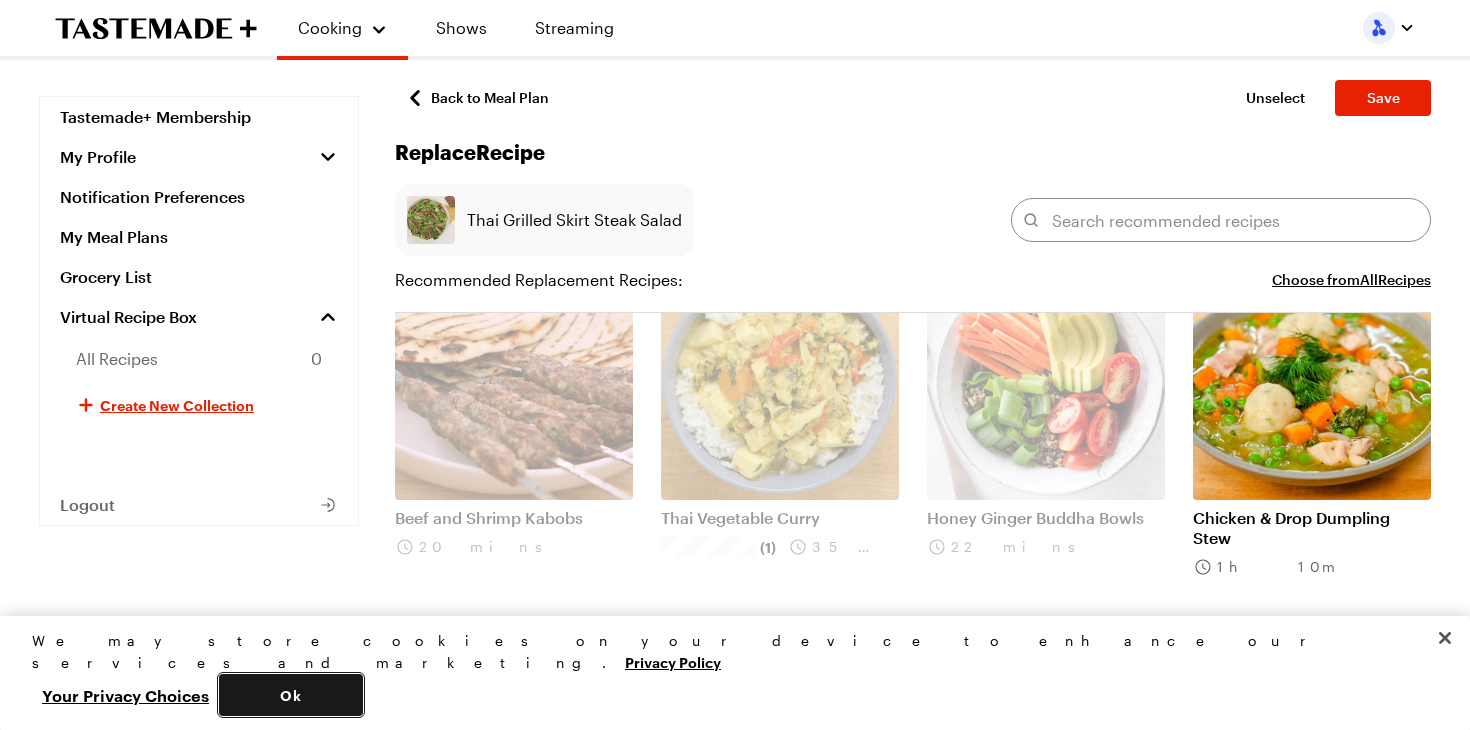 click on "Ok" at bounding box center [291, 695] 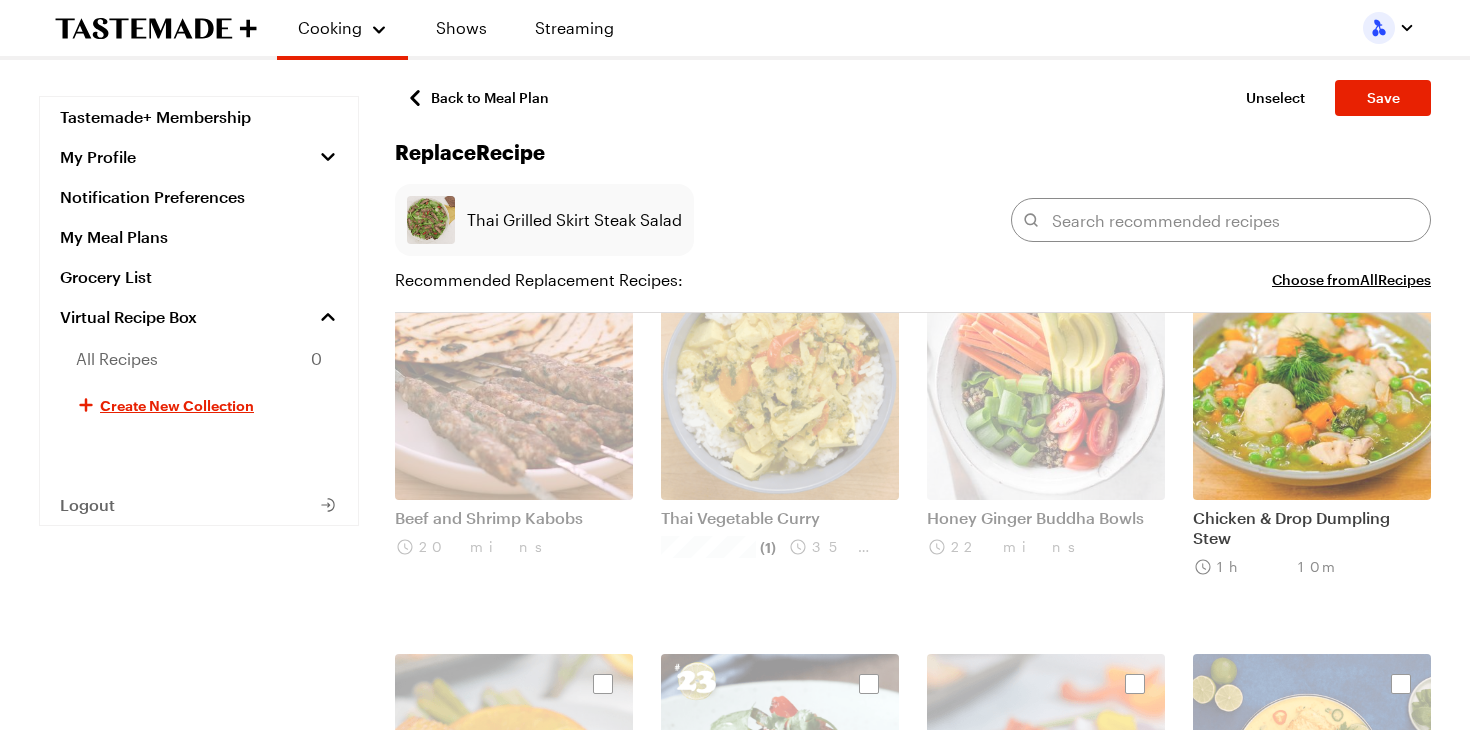 click at bounding box center [1312, 381] 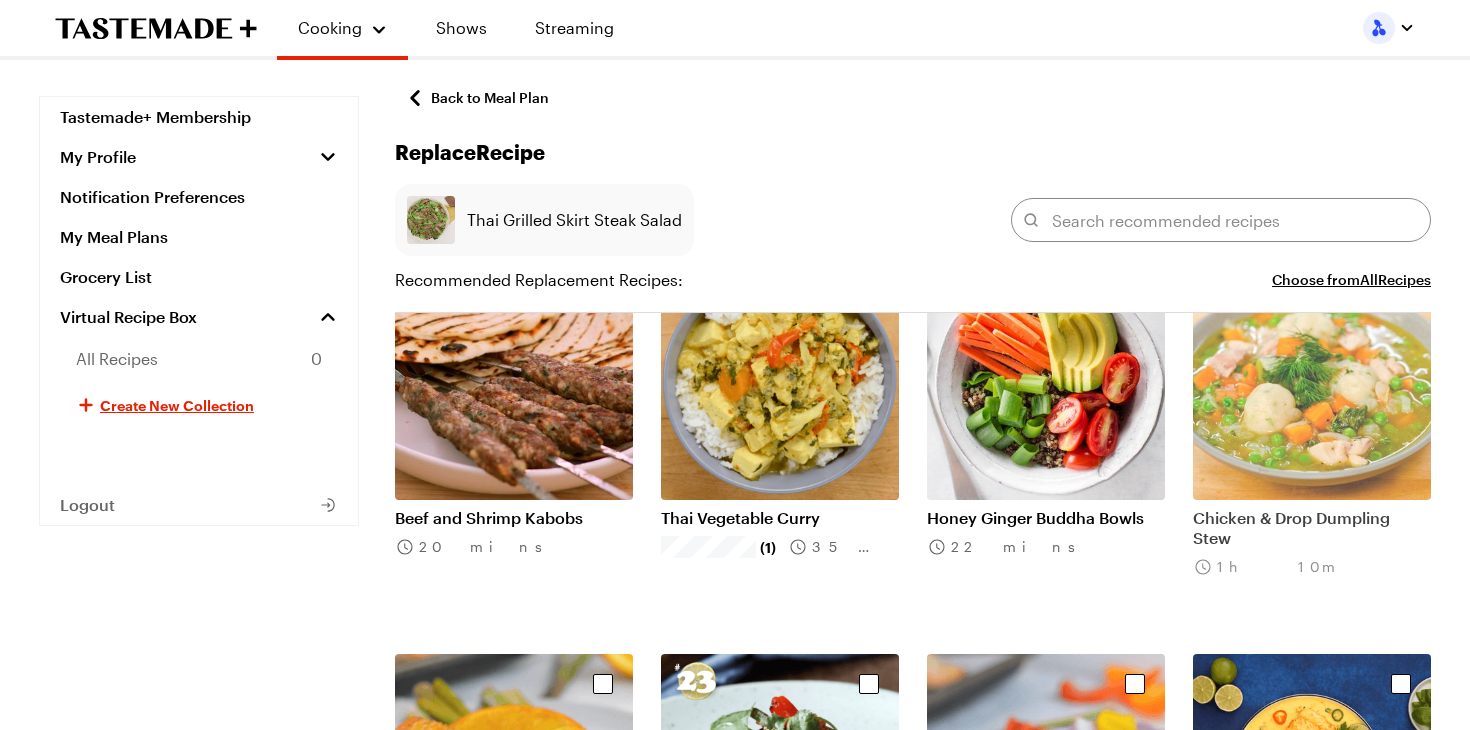 click at bounding box center (1312, 381) 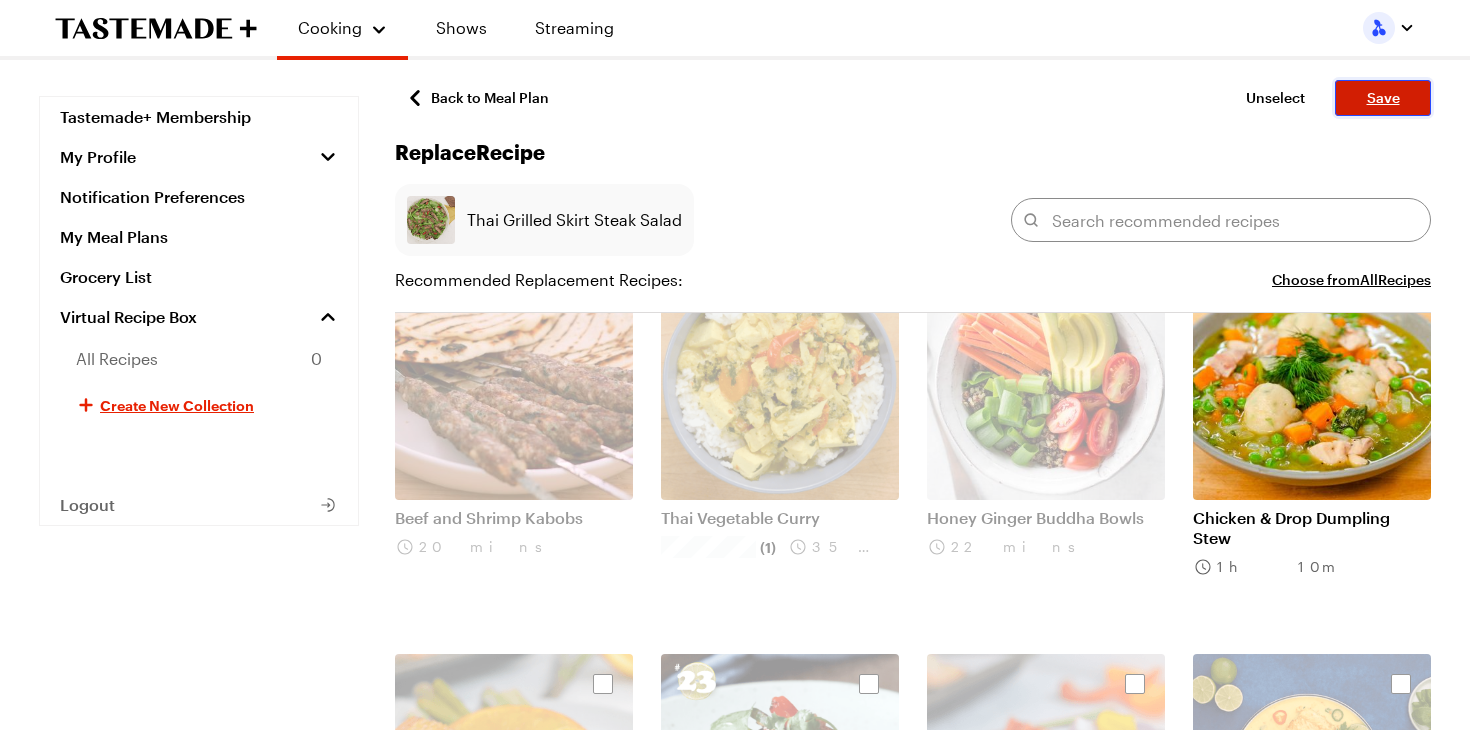 click on "Save" at bounding box center [1383, 98] 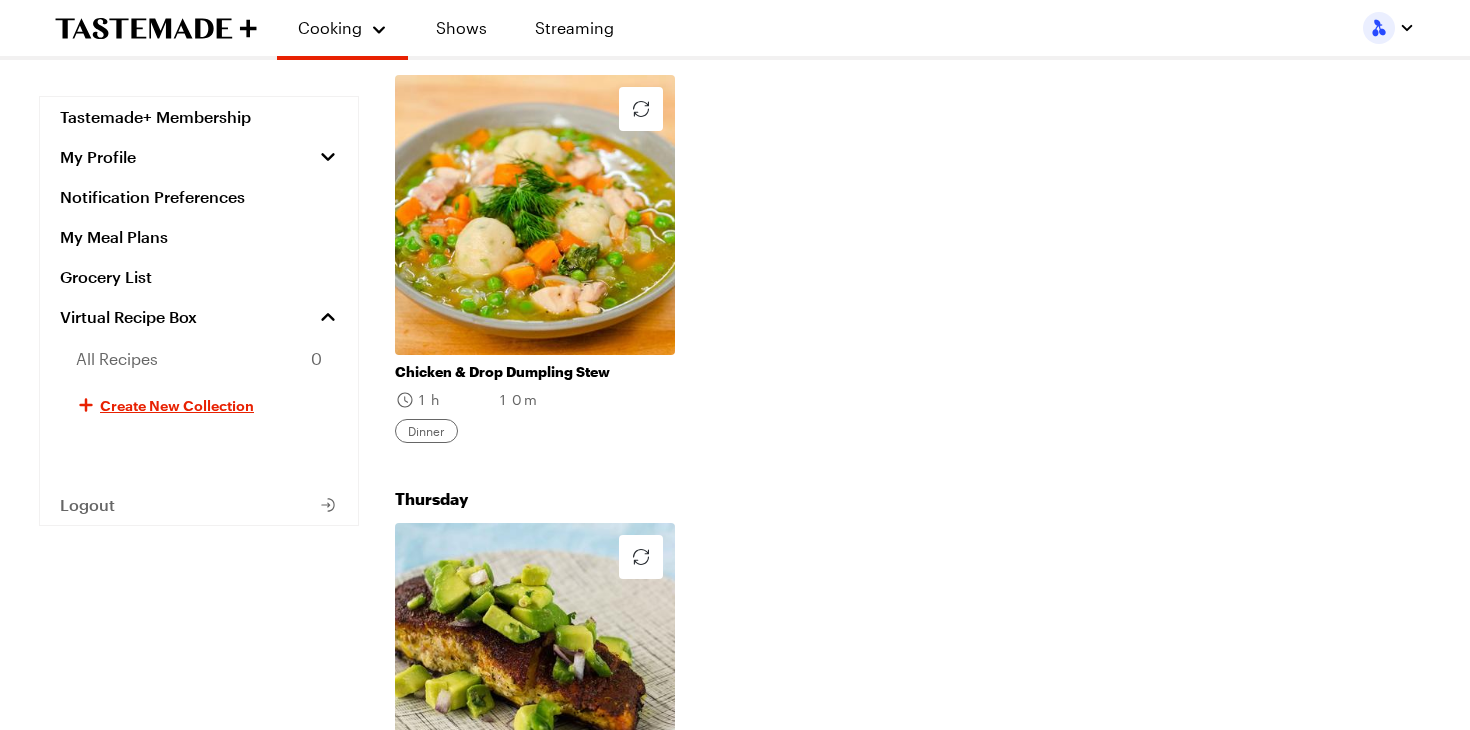 scroll, scrollTop: 267, scrollLeft: 0, axis: vertical 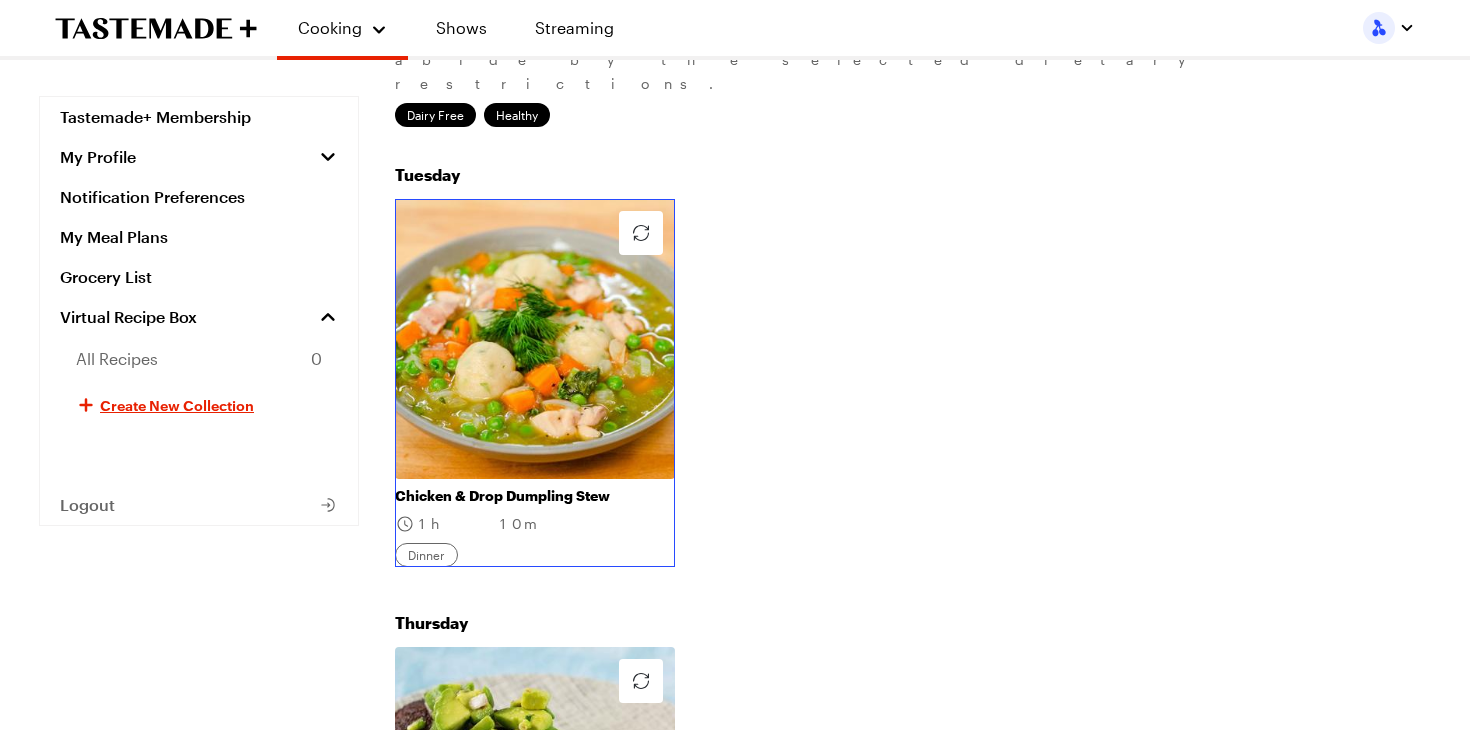 click on "Chicken & Drop Dumpling Stew" at bounding box center (535, 496) 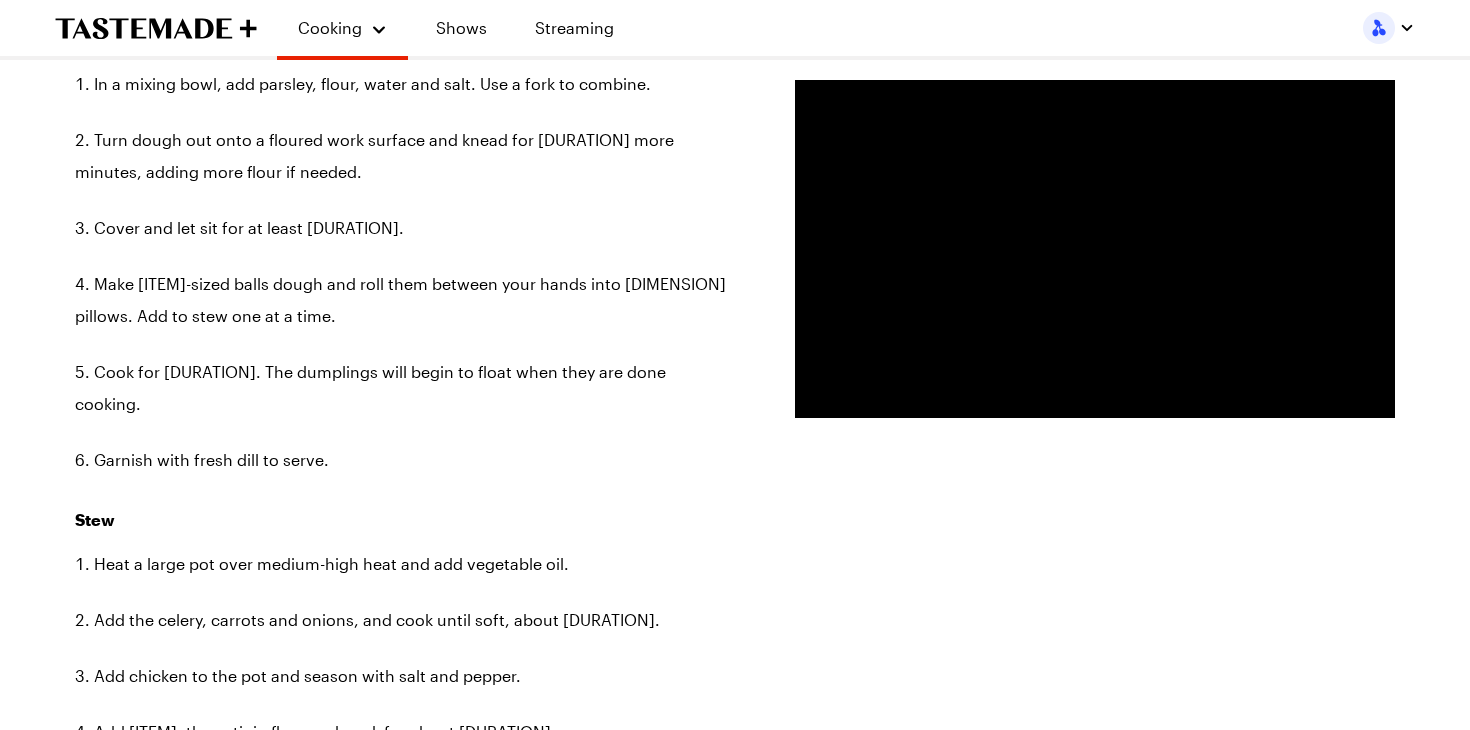 scroll, scrollTop: 1526, scrollLeft: 0, axis: vertical 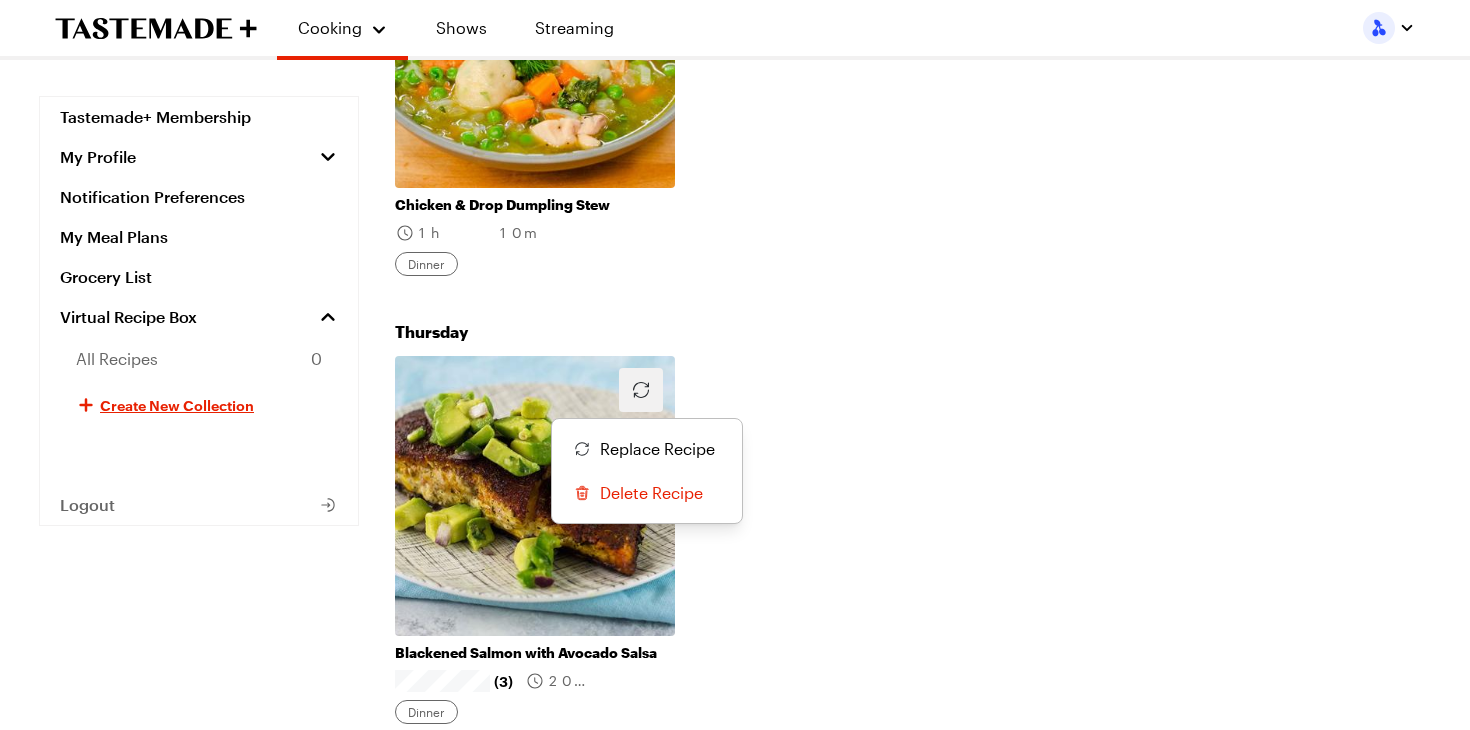 click 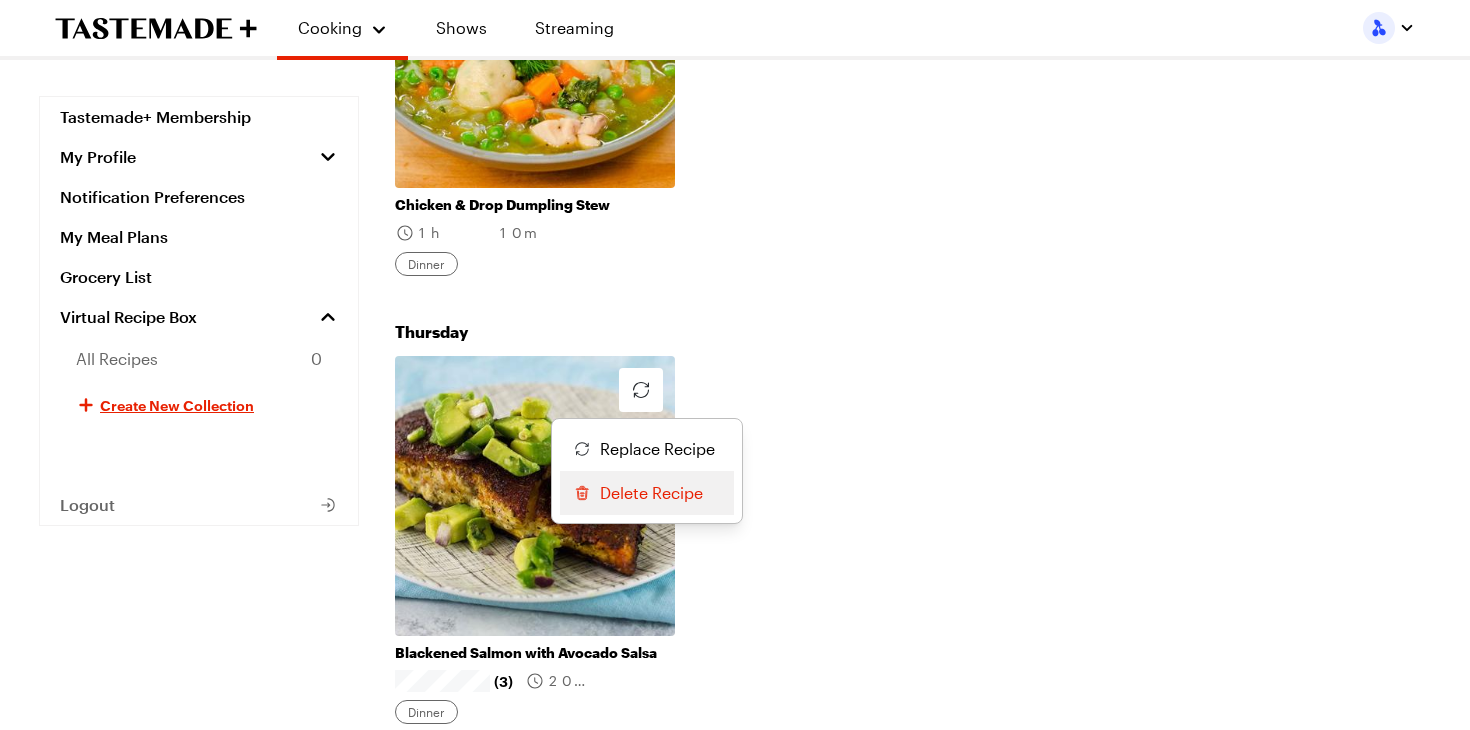click on "Delete Recipe" at bounding box center (647, 493) 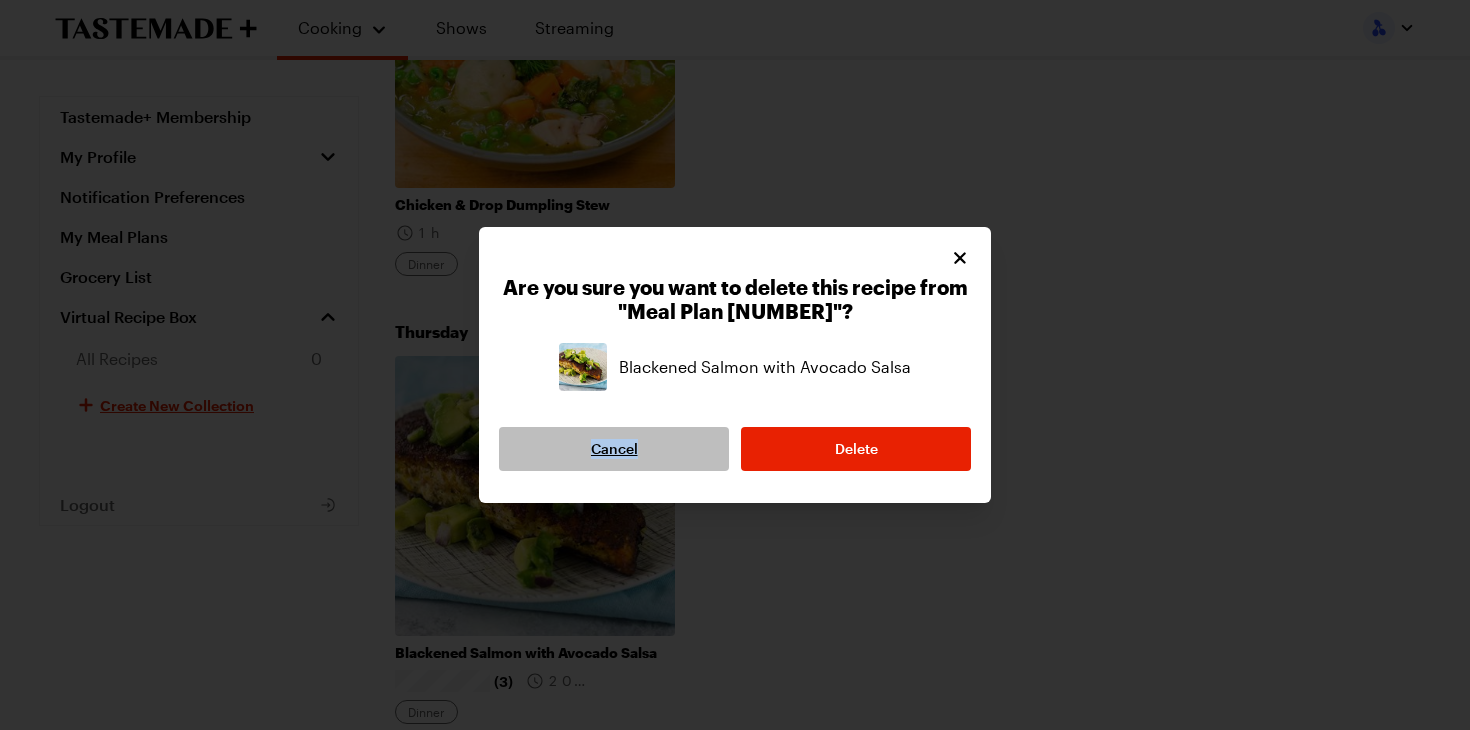drag, startPoint x: 636, startPoint y: 423, endPoint x: 676, endPoint y: 436, distance: 42.059483 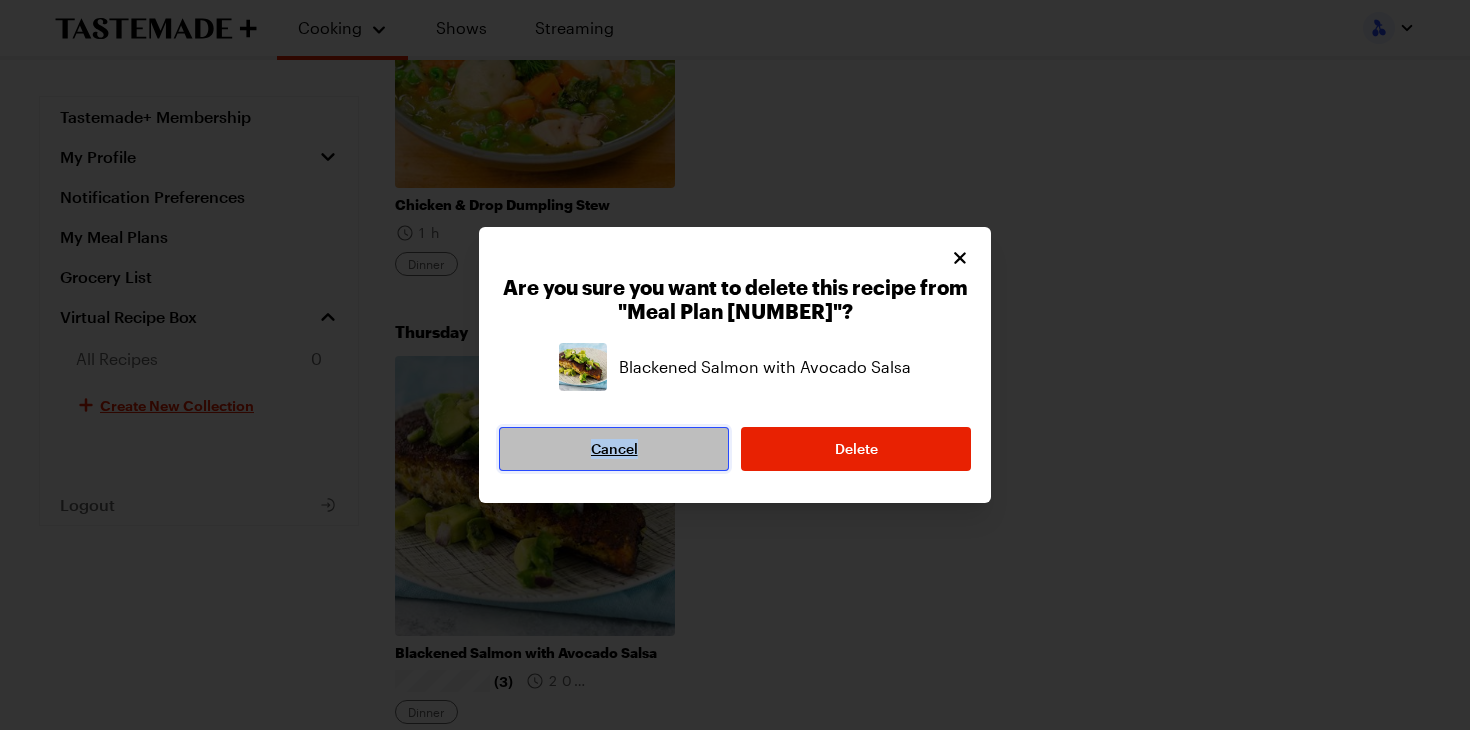 click on "Cancel" at bounding box center [614, 449] 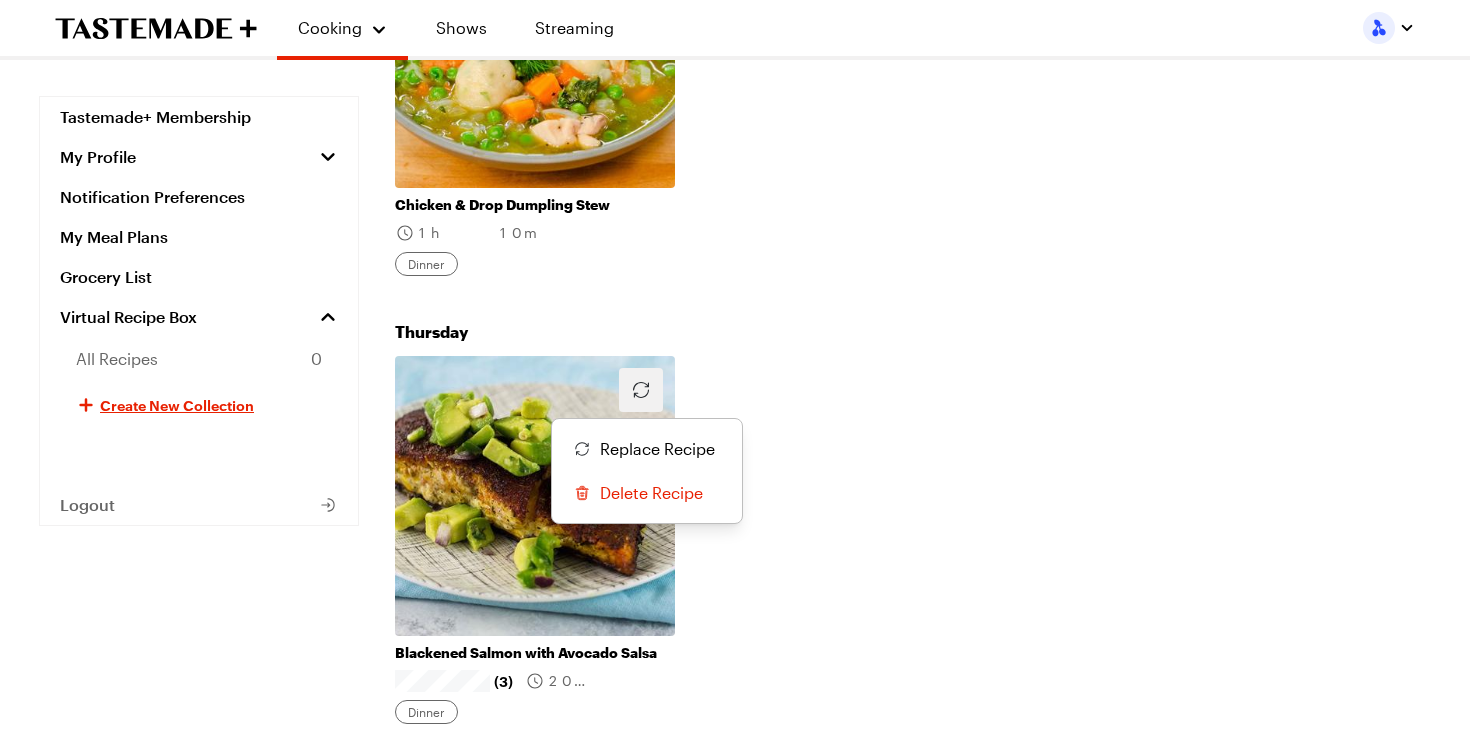 click at bounding box center [641, 390] 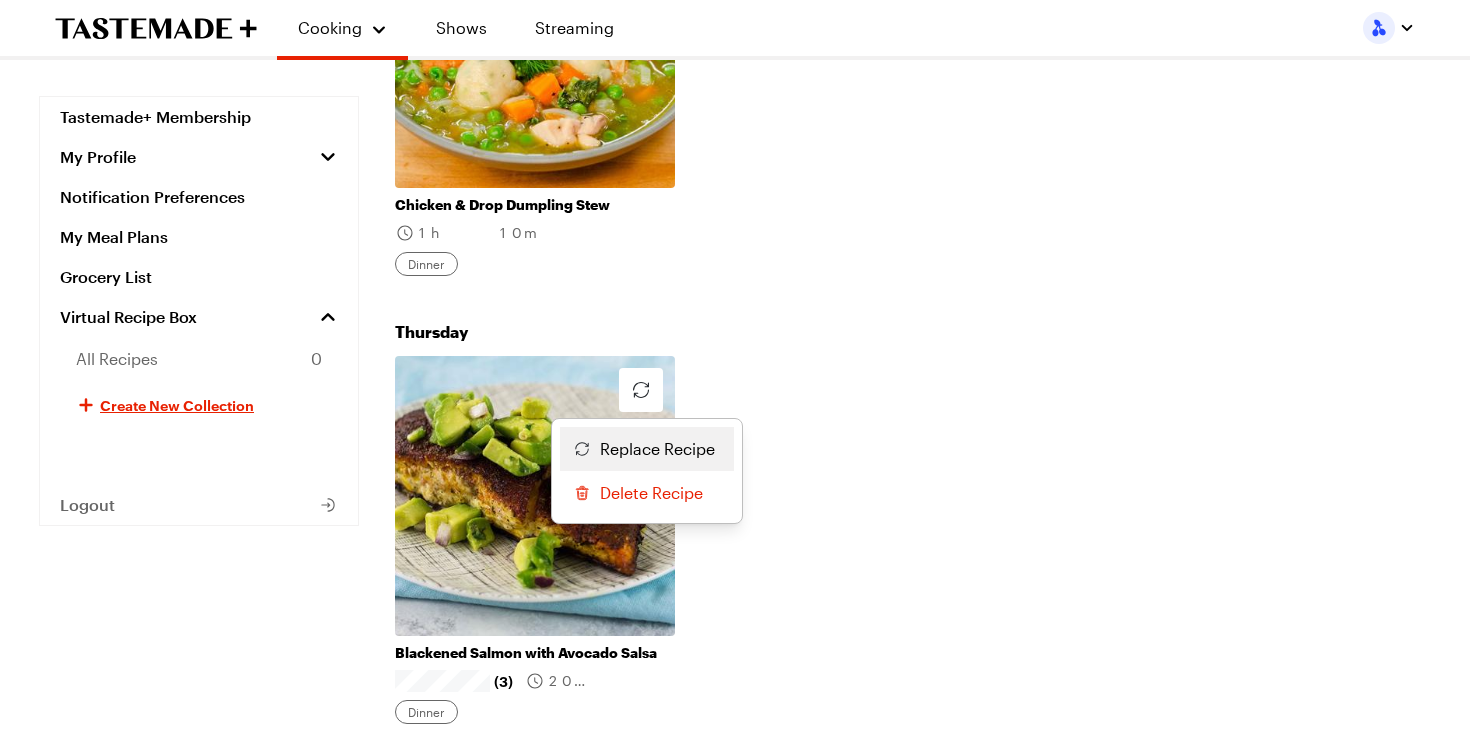 click on "Replace Recipe" at bounding box center [657, 449] 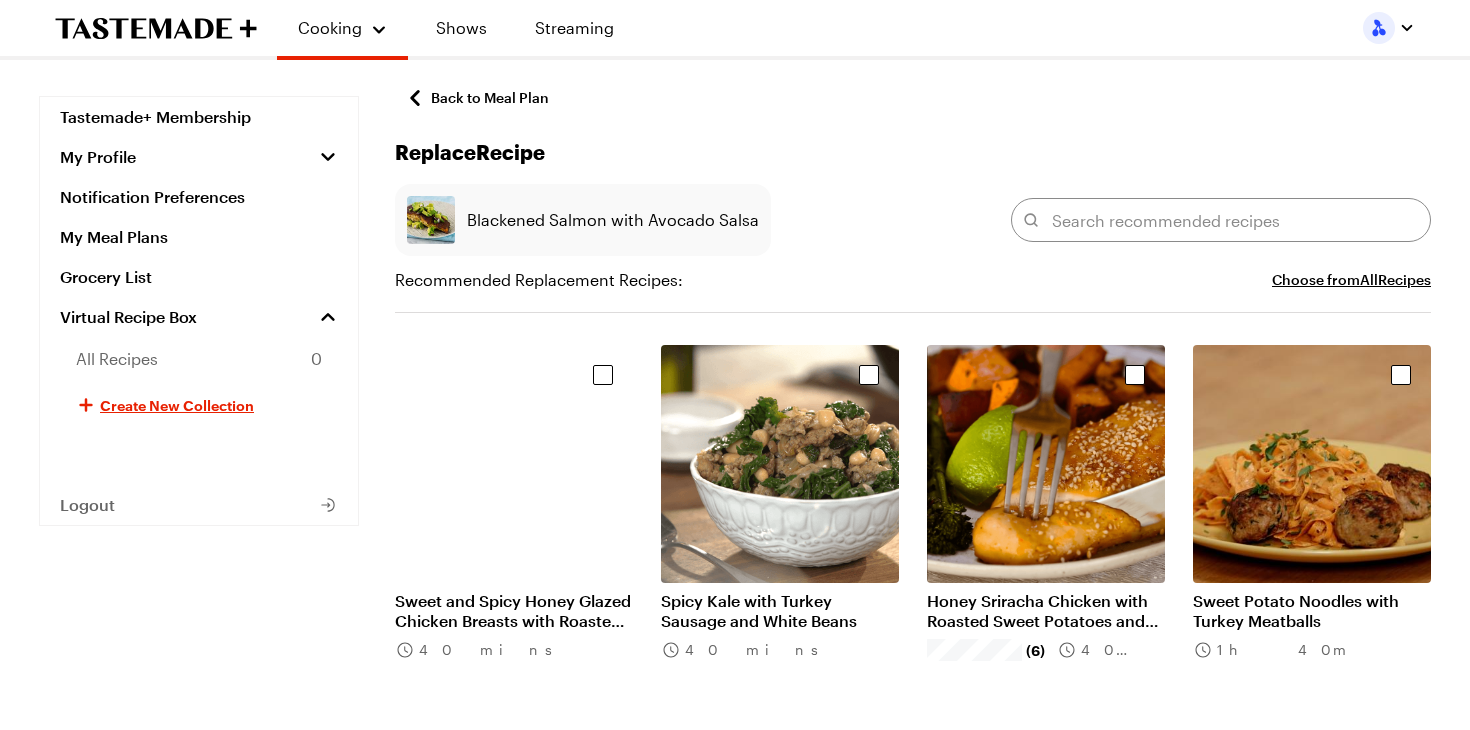 scroll, scrollTop: 4384, scrollLeft: 0, axis: vertical 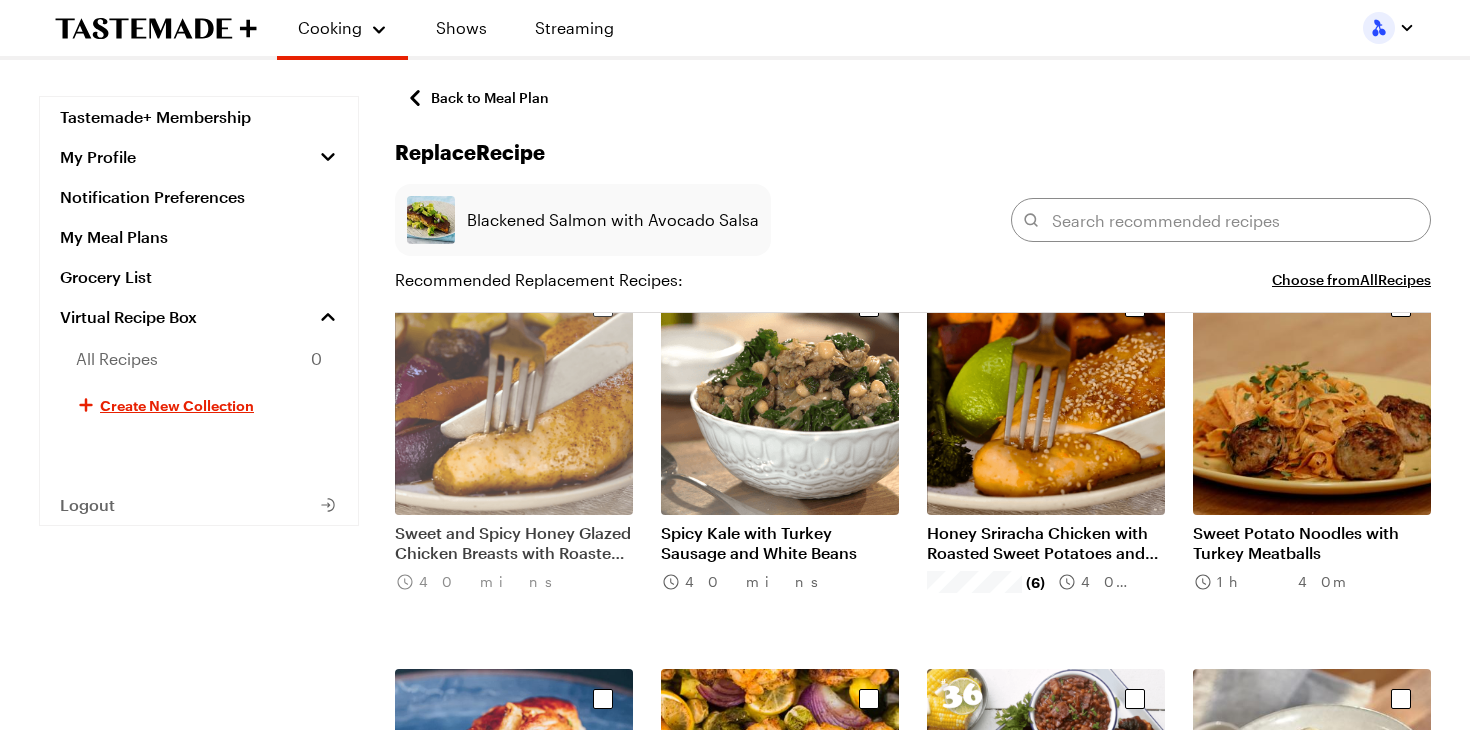 click at bounding box center (514, 396) 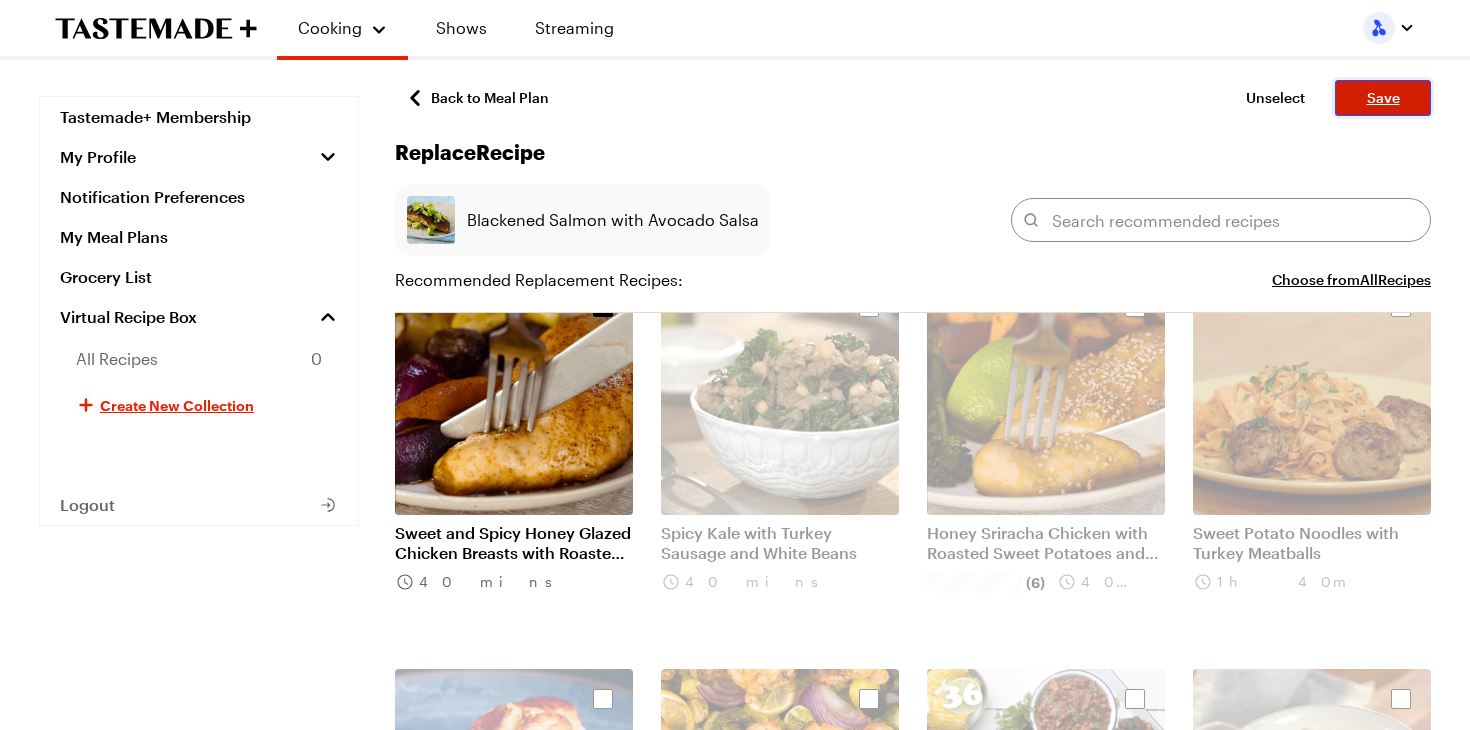 click on "Save" at bounding box center (1383, 98) 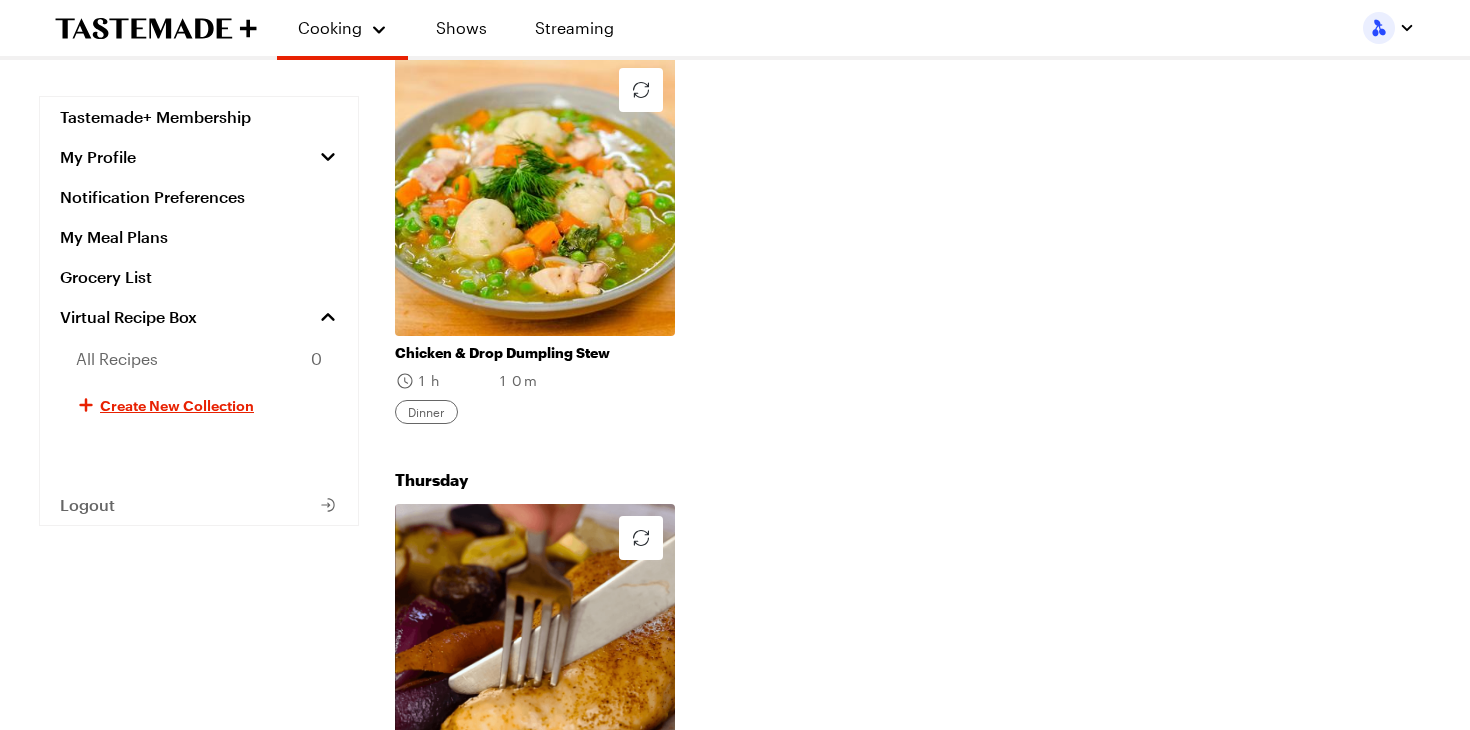 scroll, scrollTop: 540, scrollLeft: 0, axis: vertical 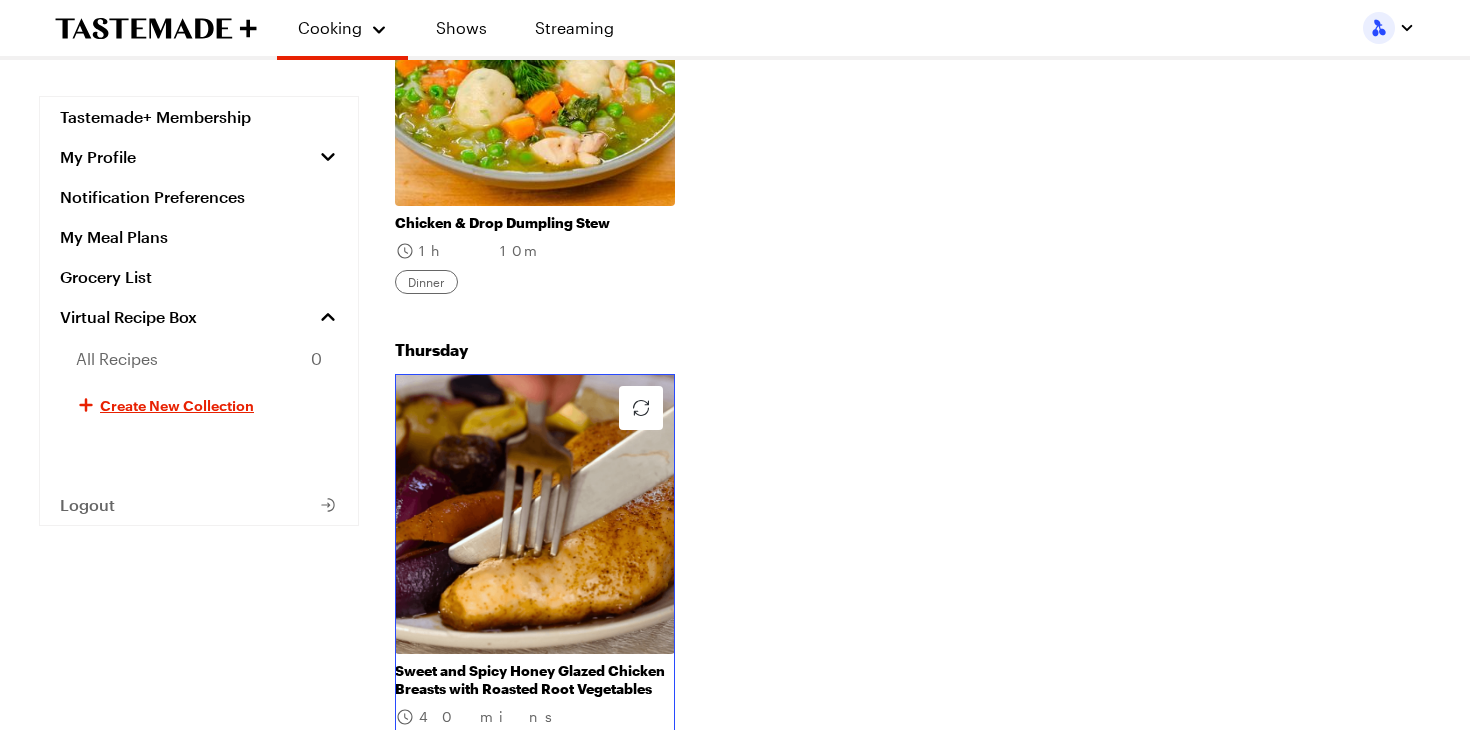 click on "Sweet and Spicy Honey Glazed Chicken Breasts with Roasted Root Vegetables" at bounding box center [535, 680] 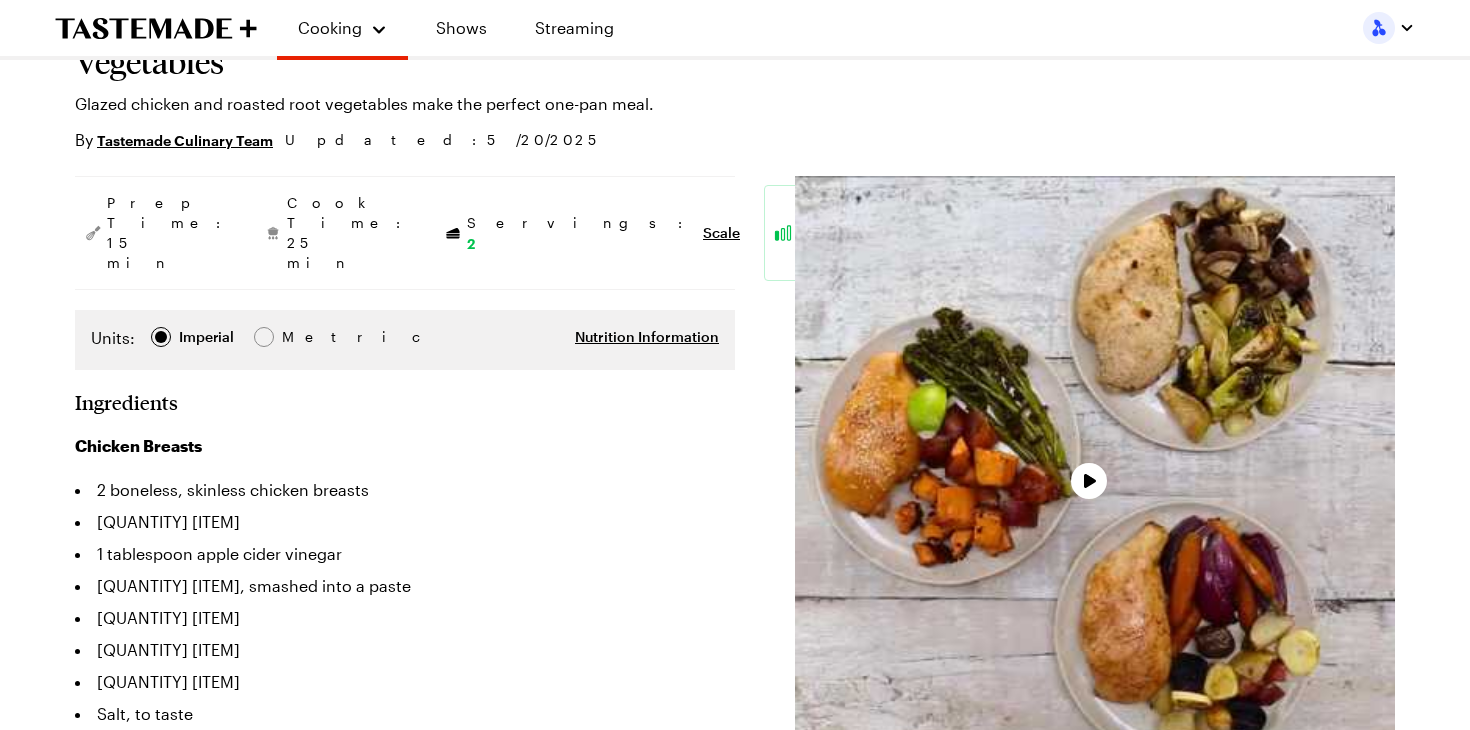 scroll, scrollTop: 208, scrollLeft: 0, axis: vertical 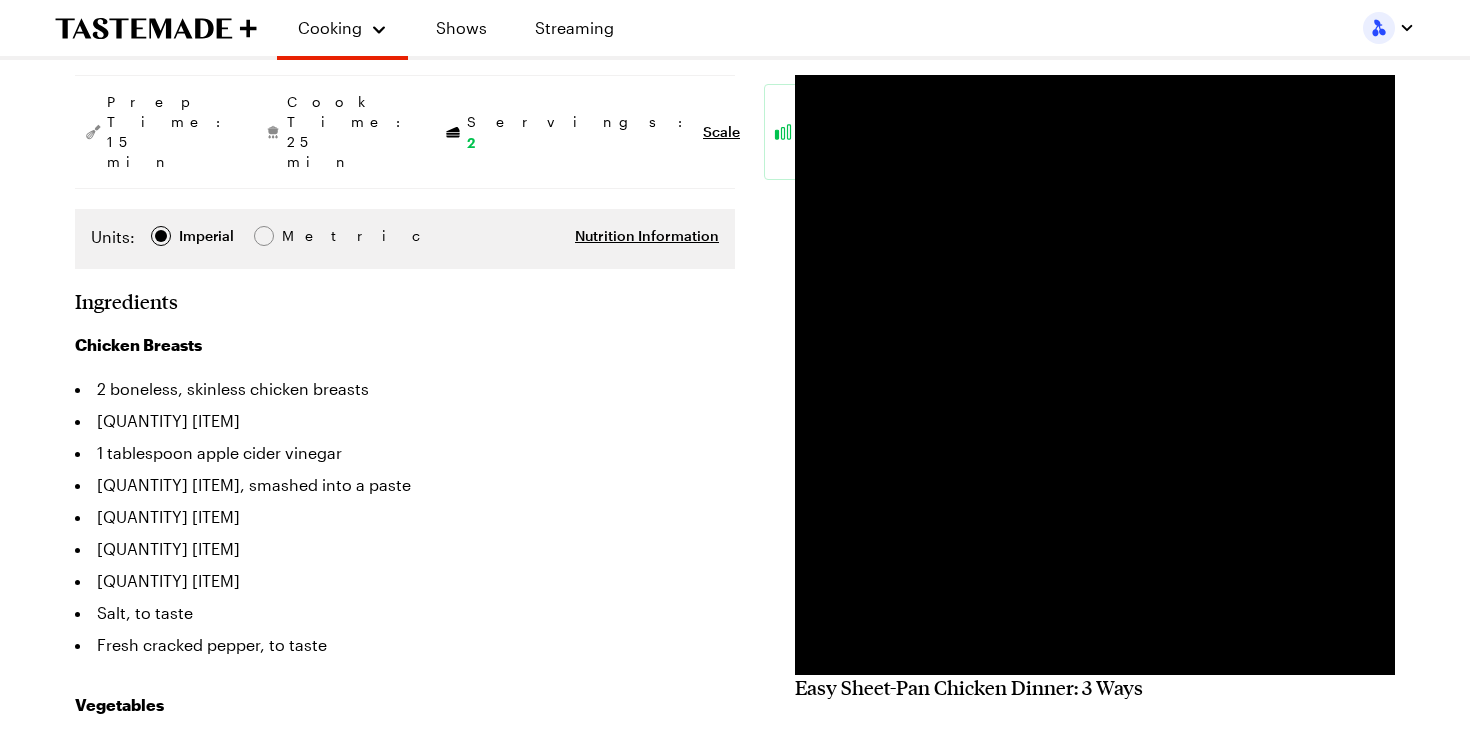 type on "x" 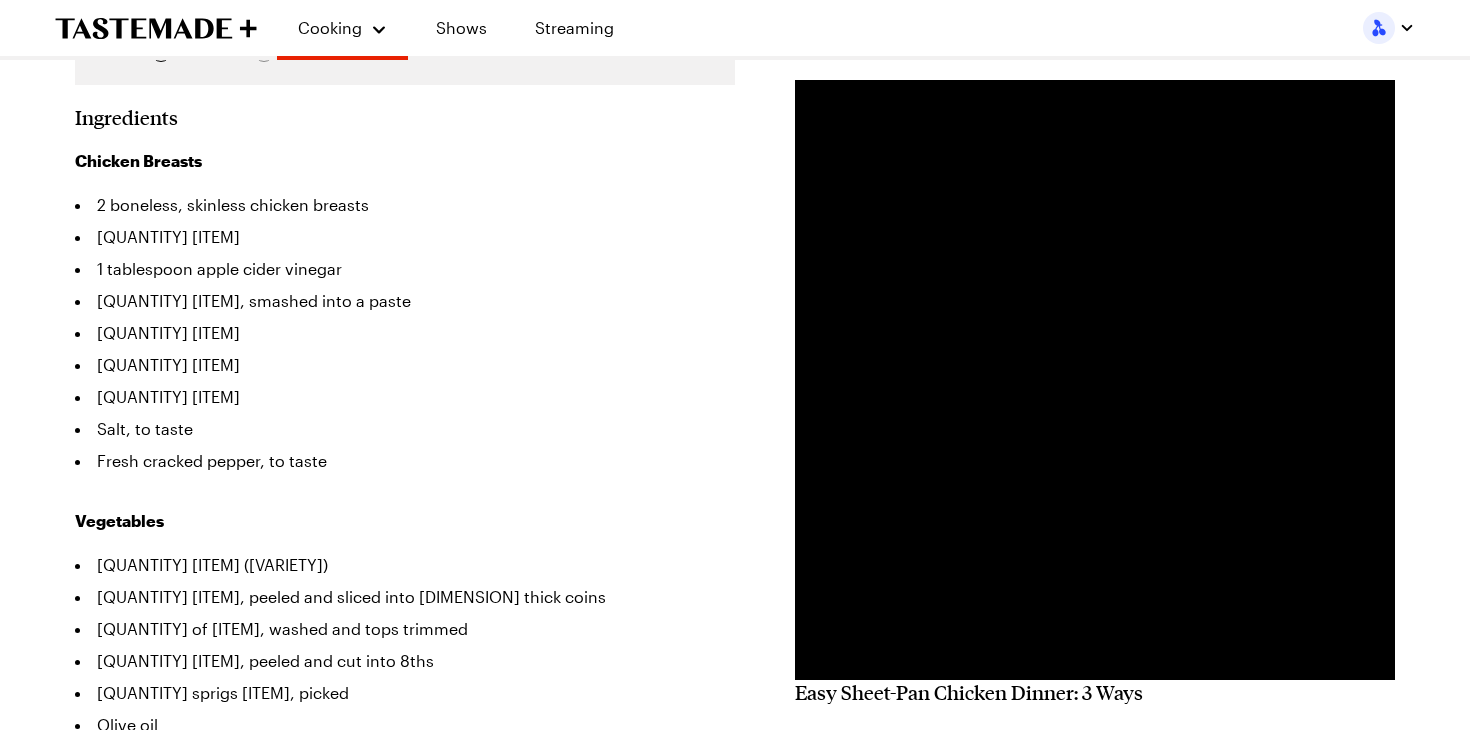 scroll, scrollTop: 483, scrollLeft: 0, axis: vertical 